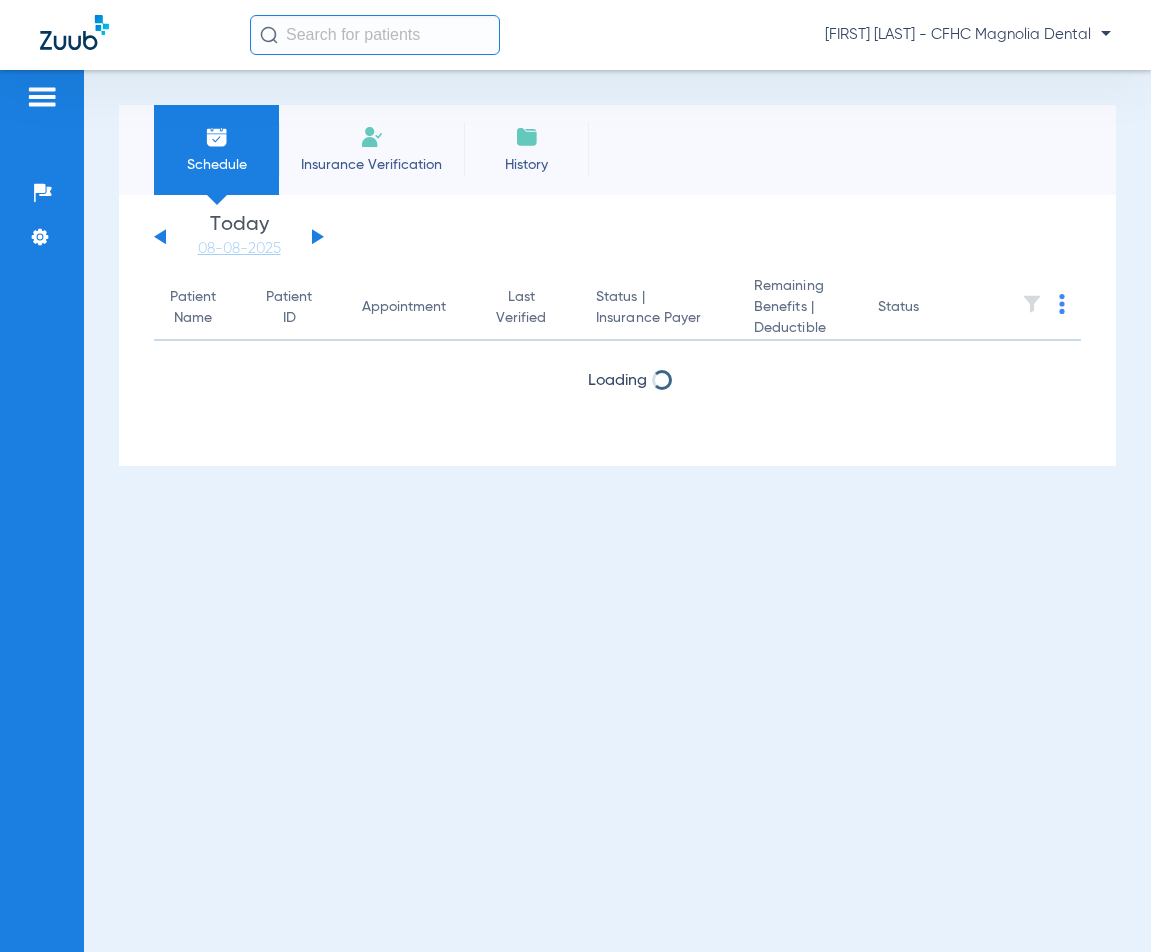 scroll, scrollTop: 0, scrollLeft: 0, axis: both 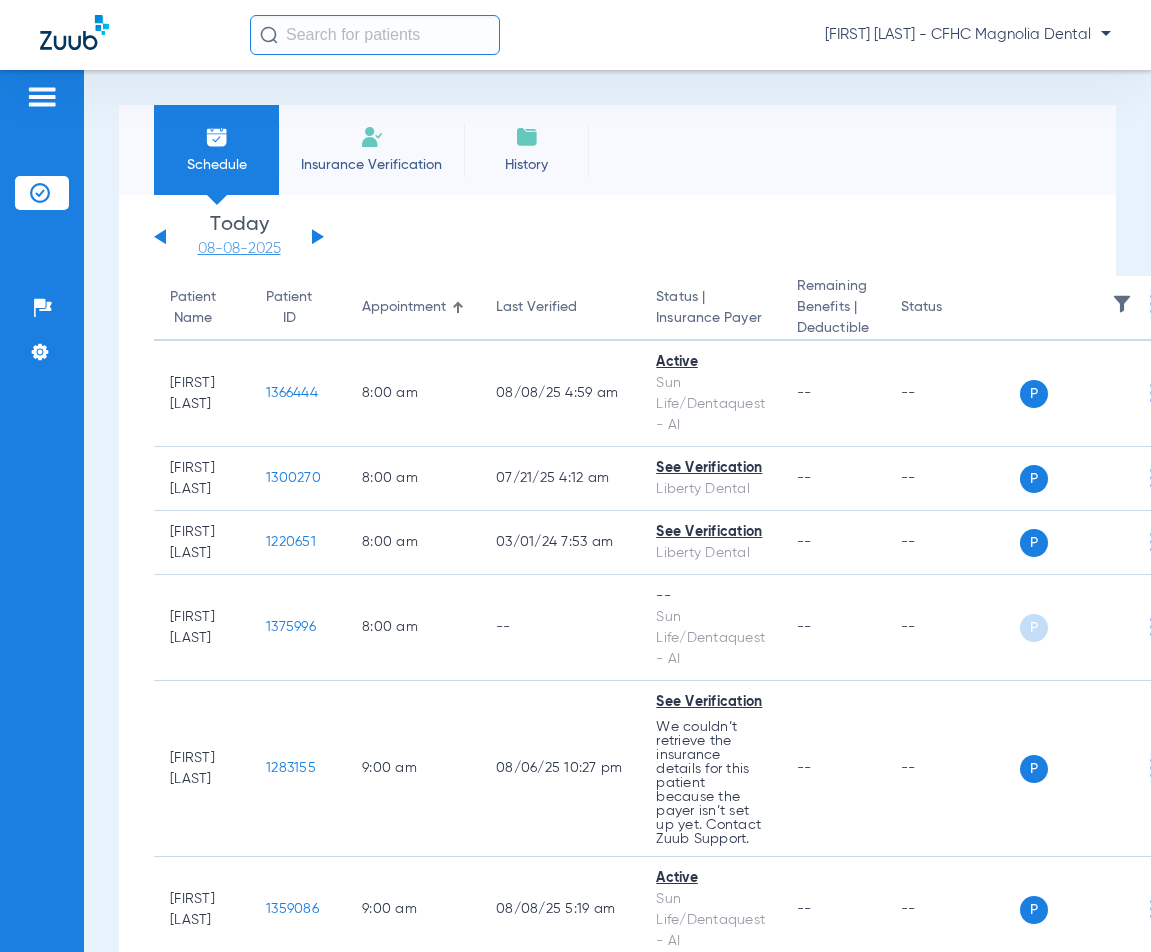 click on "08-08-2025" 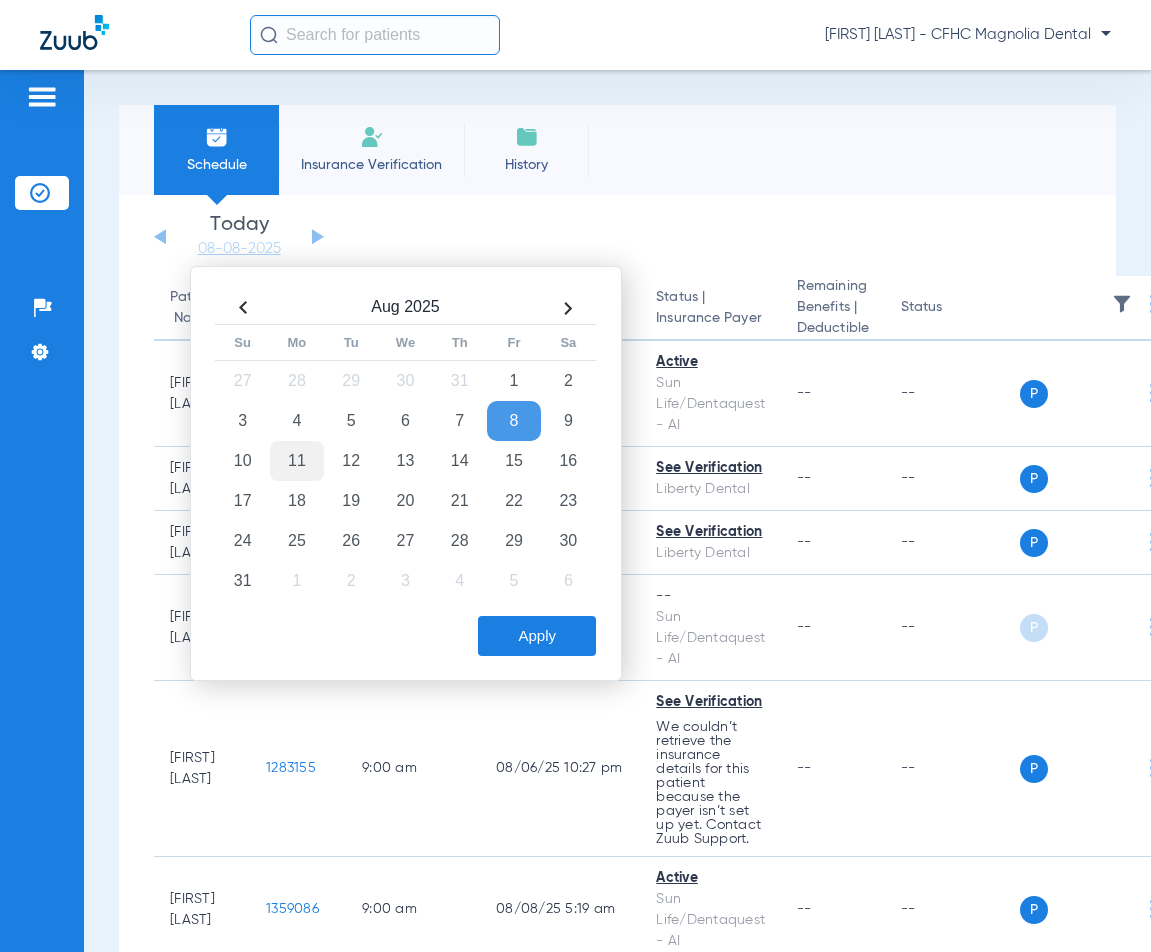 click on "11" 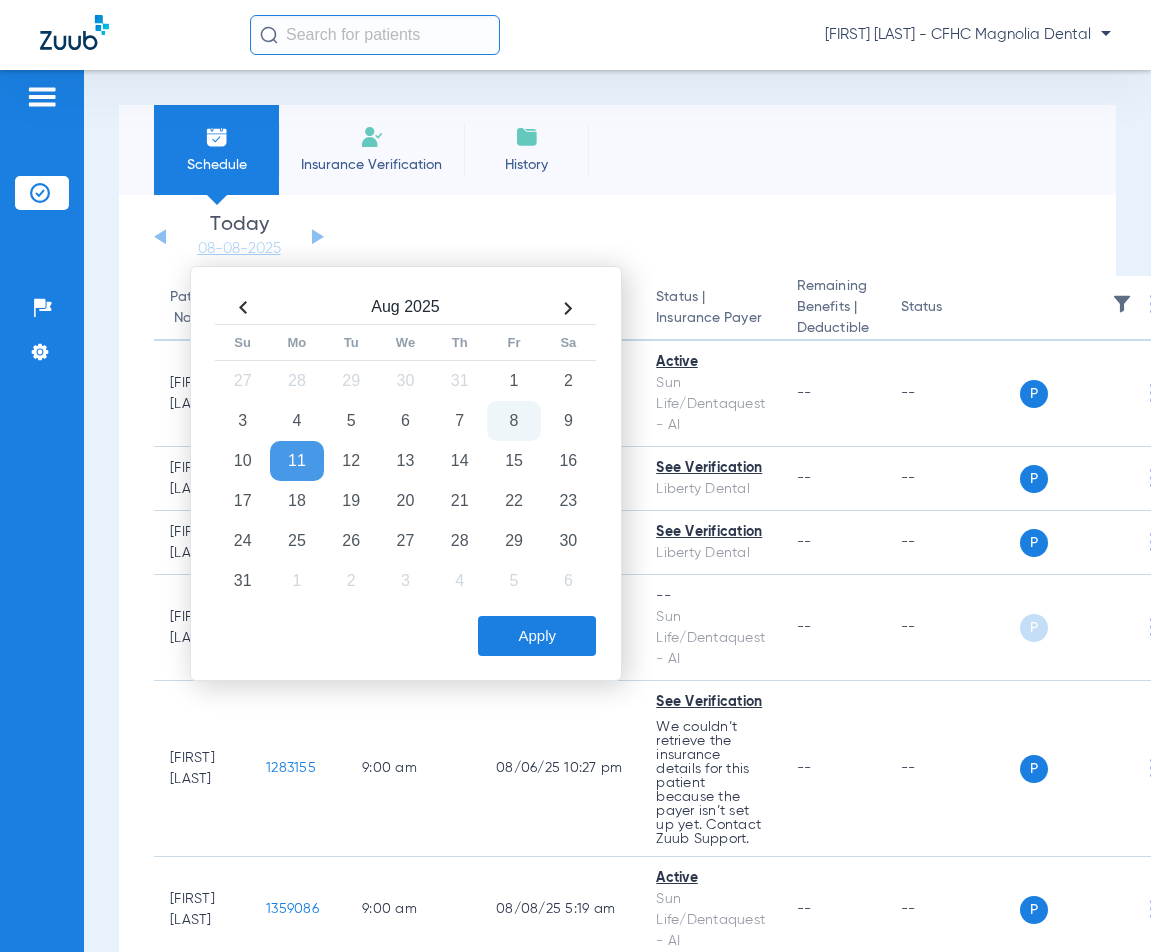 click on "Apply" 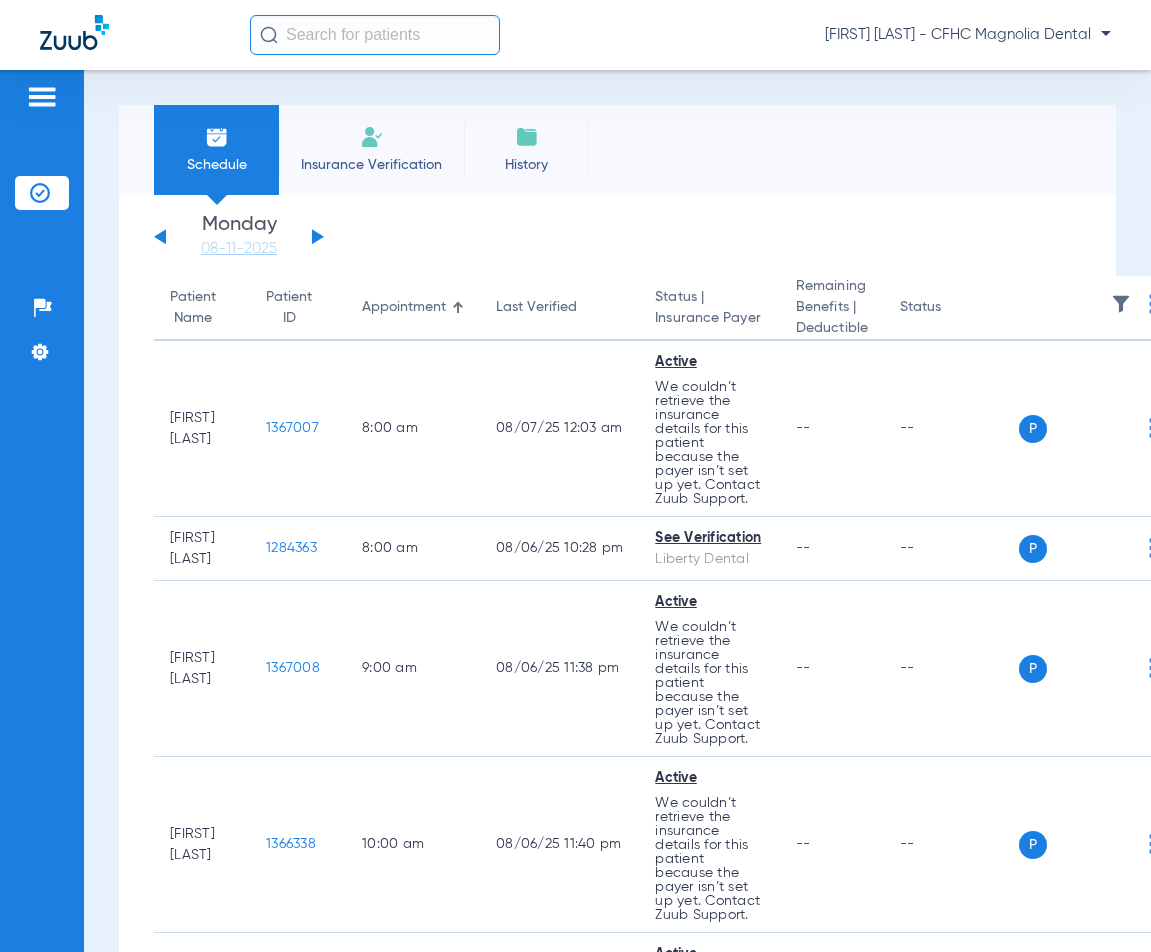 click on "Patients  Insurance Verification  Setup  Help Center Settings" 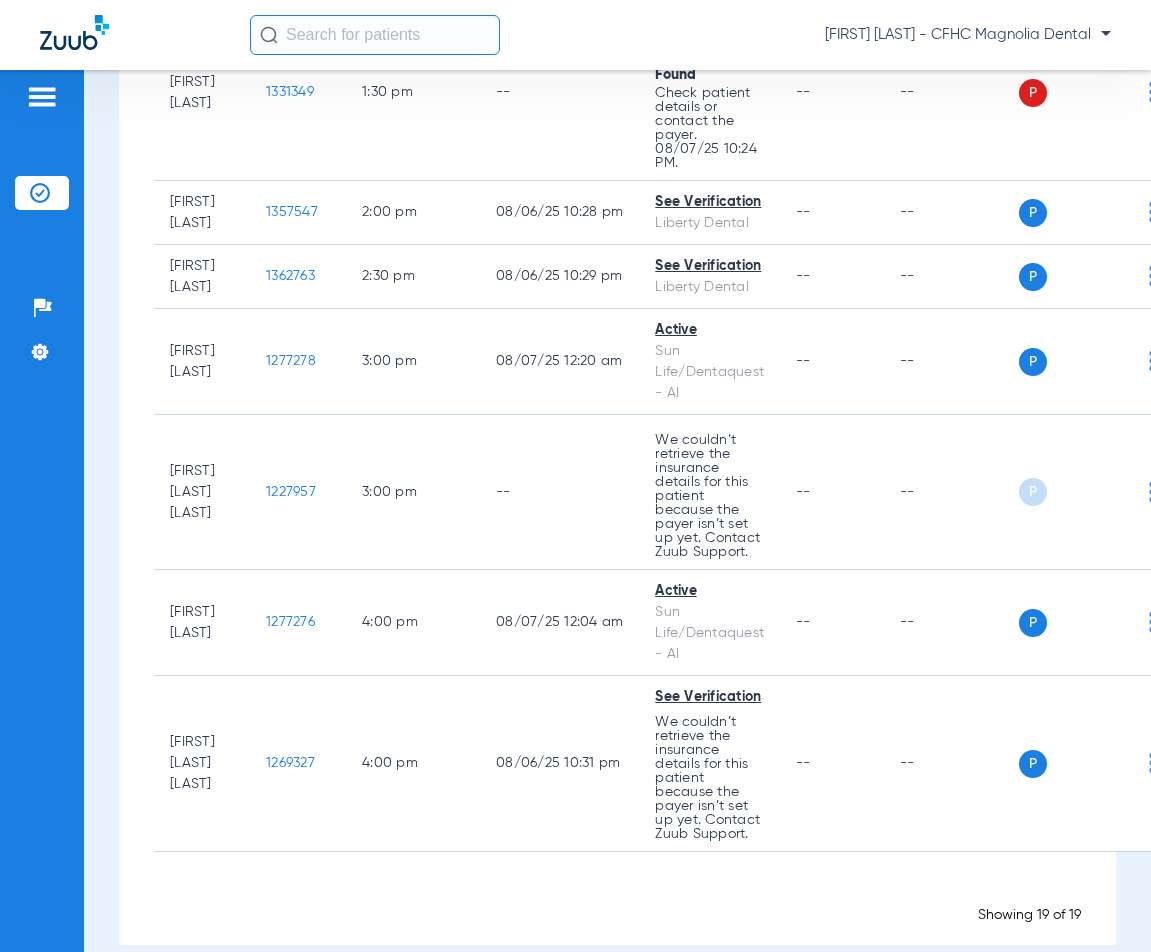 scroll, scrollTop: 1586, scrollLeft: 0, axis: vertical 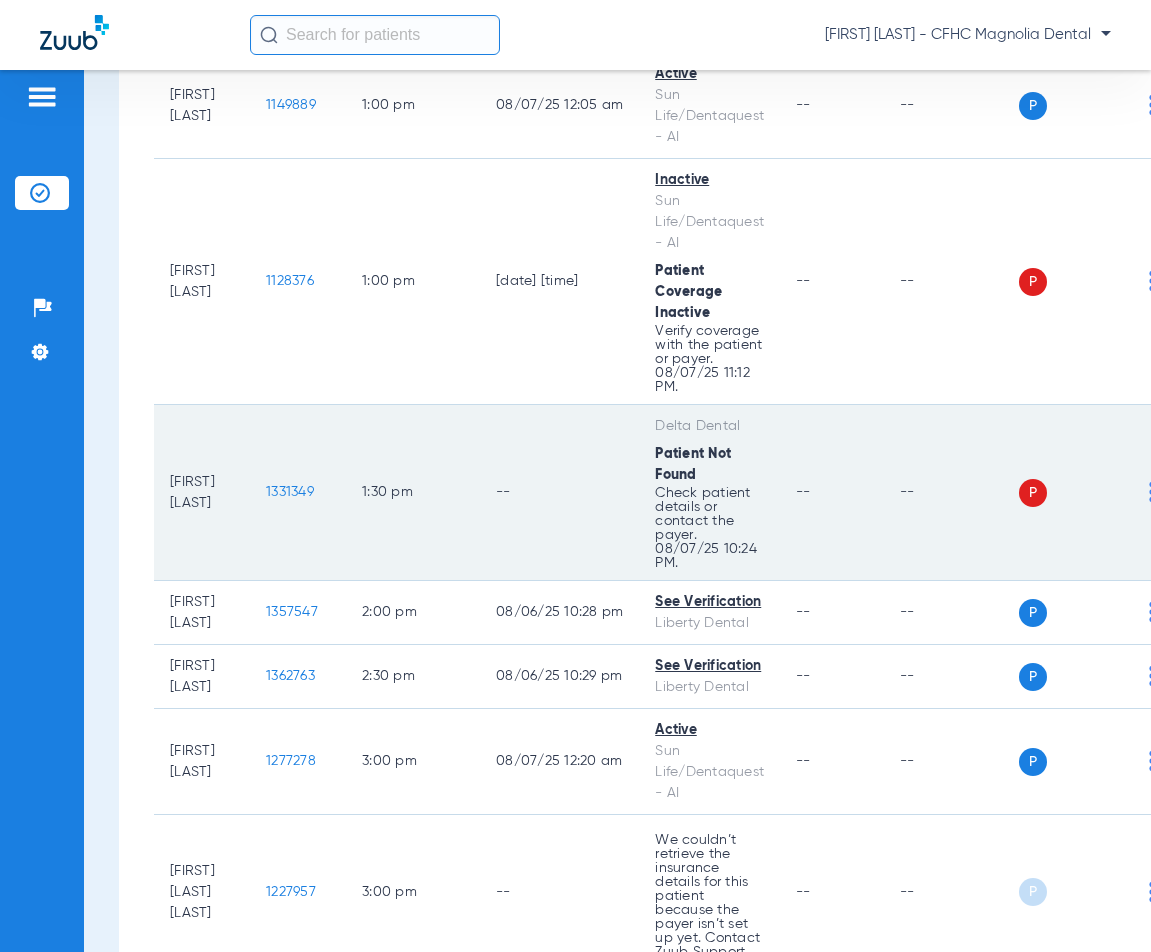 click on "1331349" 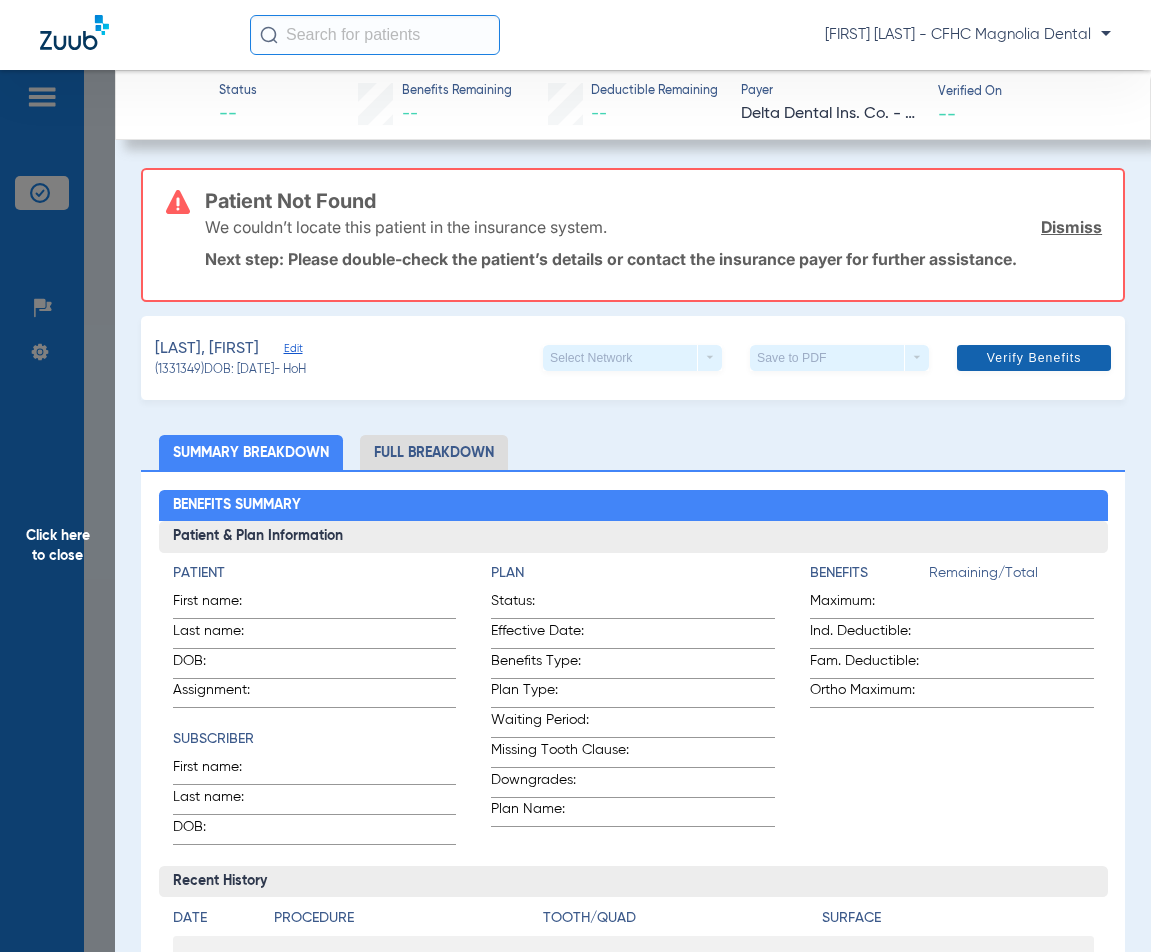 click on "Verify Benefits" 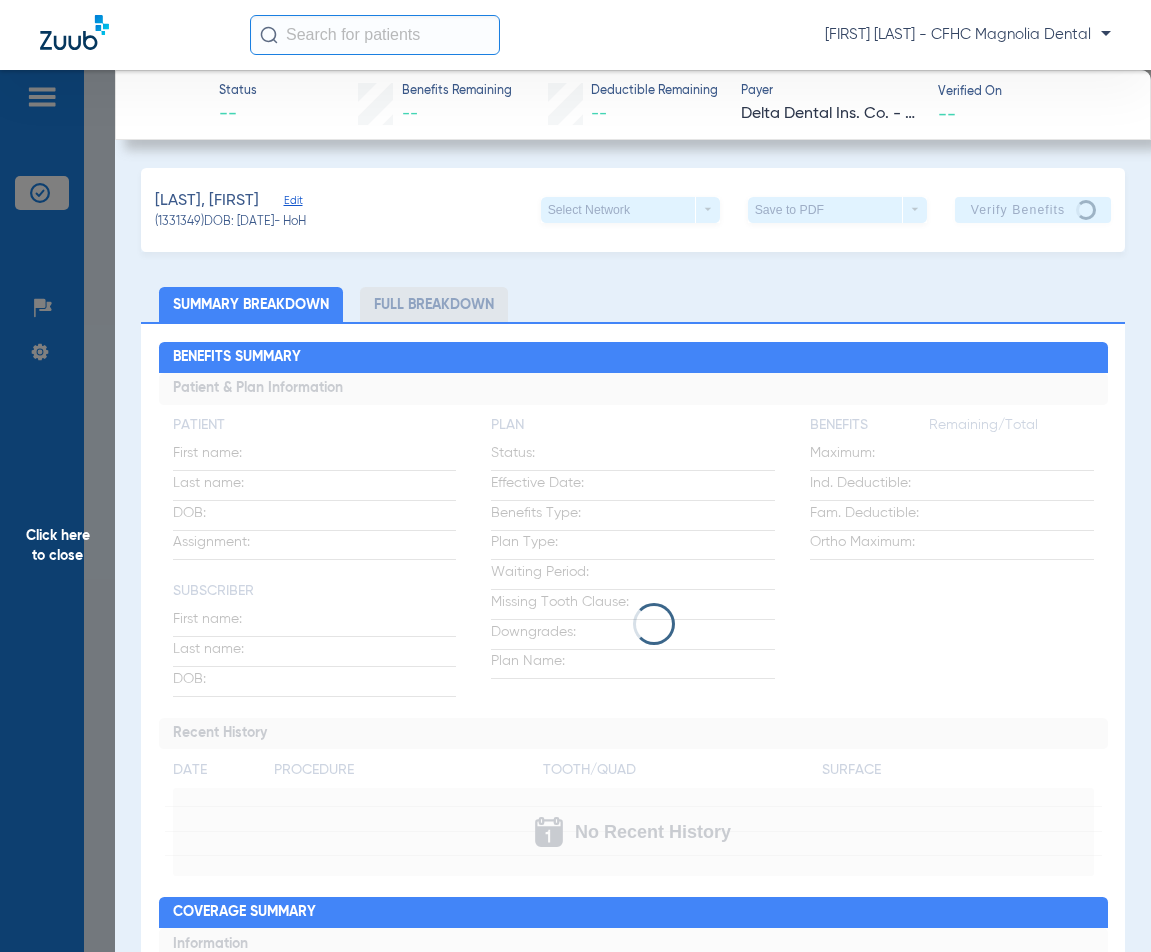 click on "GRAHAM, CHRISTOPHER   Edit   (1331349)   DOB: 12/19/2021   - HoH   Select Network  arrow_drop_down  Save to PDF  arrow_drop_down  Verify Benefits   Subscriber Information   First name  CHRISTOPHER  Last name  GRAHAM  DOB  mm / dd / yyyy 12/19/2021  Member ID  0834553301  Group ID (optional)  18540  Insurance Payer   Insurance
Delta Dental  Provider   Dentist
Marla Coello  1891833620  Summary Breakdown   Full Breakdown  Benefits Summary Patient & Plan Information Patient First name:    Last name:    DOB:    Assignment:    Subscriber First name:    Last name:    DOB:    Plan Status:    Effective Date:    Benefits Type:    Plan Type:    Waiting Period:    Missing Tooth Clause:    Downgrades:    Plan Name:    Benefits  Remaining/Total  Maximum:    Ind. Deductible:    Fam. Deductible:    Ortho Maximum:    Recent History Date Procedure Tooth/Quad Surface  No Recent History  Coverage Summary Information Procedure Benefits Search  Filter for My ADA Codes   Expand All Categories  Waiting Periods Information History" 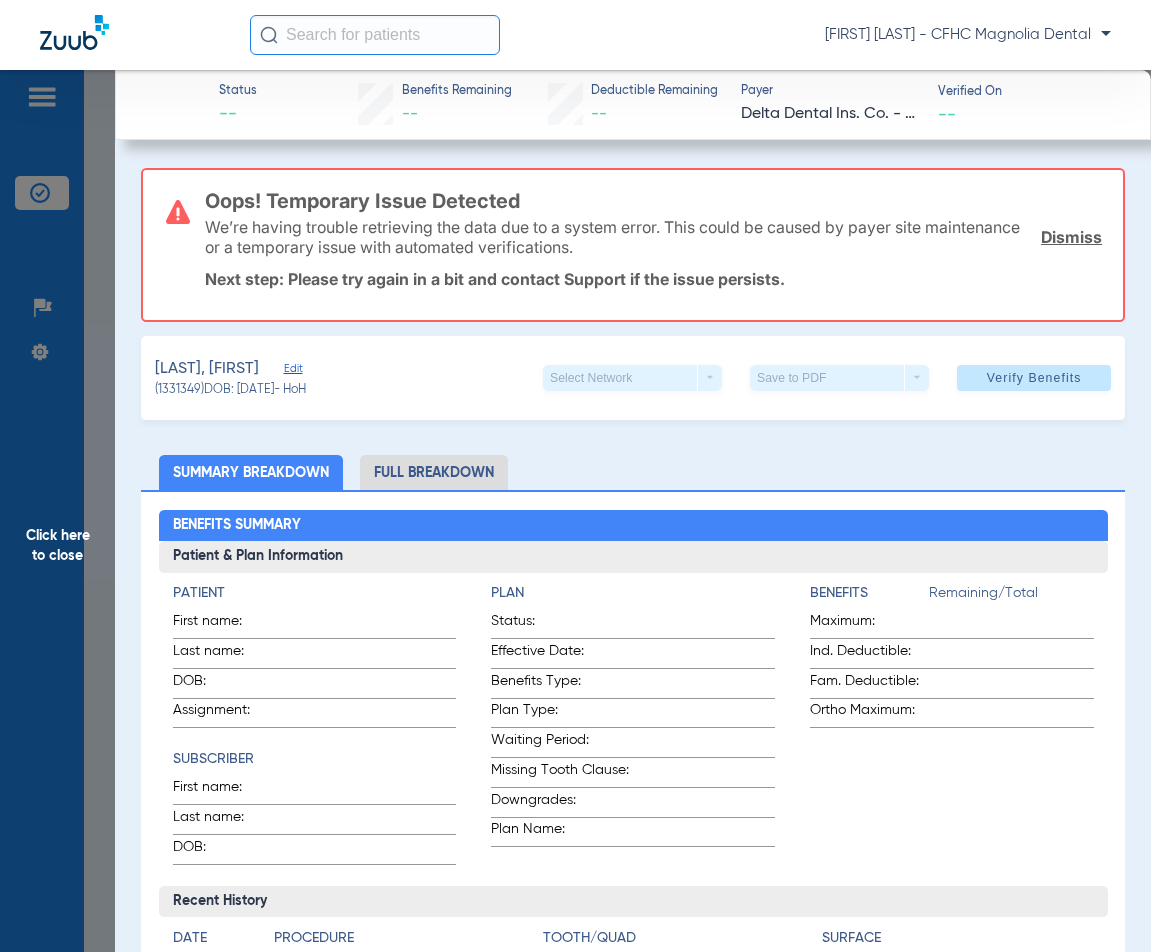 click on "Click here to close" 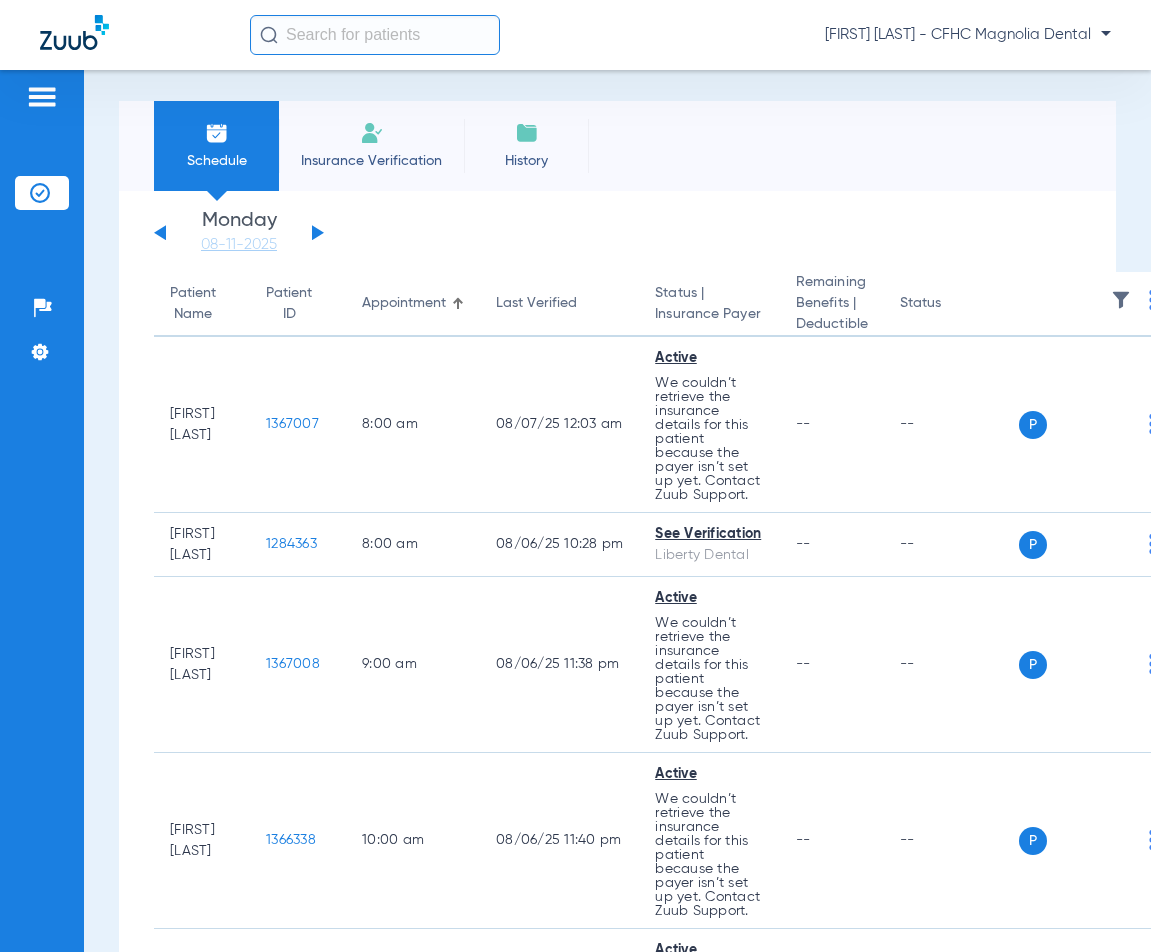 scroll, scrollTop: 0, scrollLeft: 0, axis: both 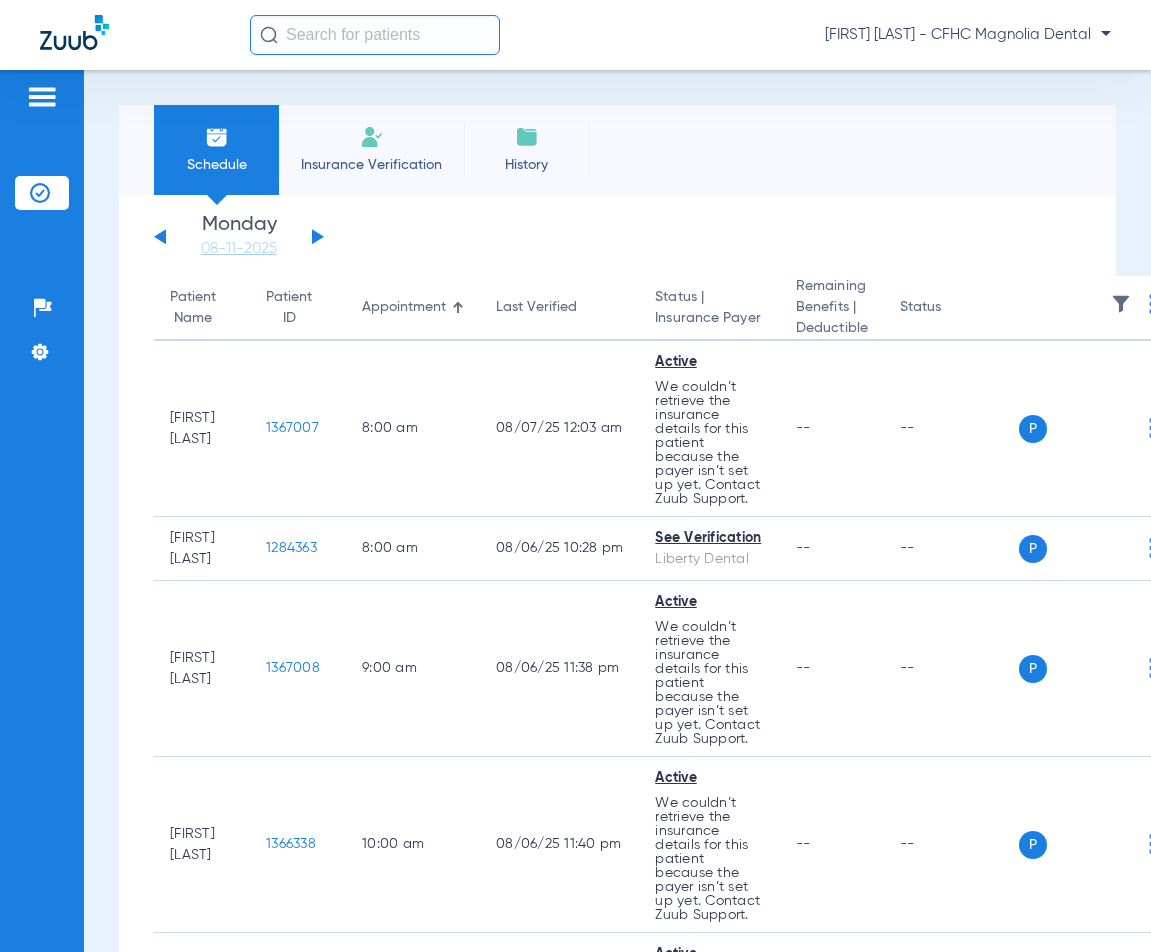 click on "Wednesday   06-04-2025   Thursday   06-05-2025   Friday   06-06-2025   Saturday   06-07-2025   Sunday   06-08-2025   Monday   06-09-2025   Tuesday   06-10-2025   Wednesday   06-11-2025   Thursday   06-12-2025   Friday   06-13-2025   Saturday   06-14-2025   Sunday   06-15-2025   Monday   06-16-2025   Tuesday   06-17-2025   Wednesday   06-18-2025   Thursday   06-19-2025   Friday   06-20-2025   Saturday   06-21-2025   Sunday   06-22-2025   Monday   06-23-2025   Tuesday   06-24-2025   Wednesday   06-25-2025   Thursday   06-26-2025   Friday   06-27-2025   Saturday   06-28-2025   Sunday   06-29-2025   Monday   06-30-2025   Tuesday   07-01-2025   Wednesday   07-02-2025   Thursday   07-03-2025   Friday   07-04-2025   Saturday   07-05-2025   Sunday   07-06-2025   Monday   07-07-2025   Tuesday   07-08-2025   Wednesday   07-09-2025   Thursday   07-10-2025   Friday   07-11-2025   Saturday   07-12-2025   Sunday   07-13-2025   Monday   07-14-2025   Tuesday   07-15-2025   Wednesday   07-16-2025   Thursday   07-17-2025" 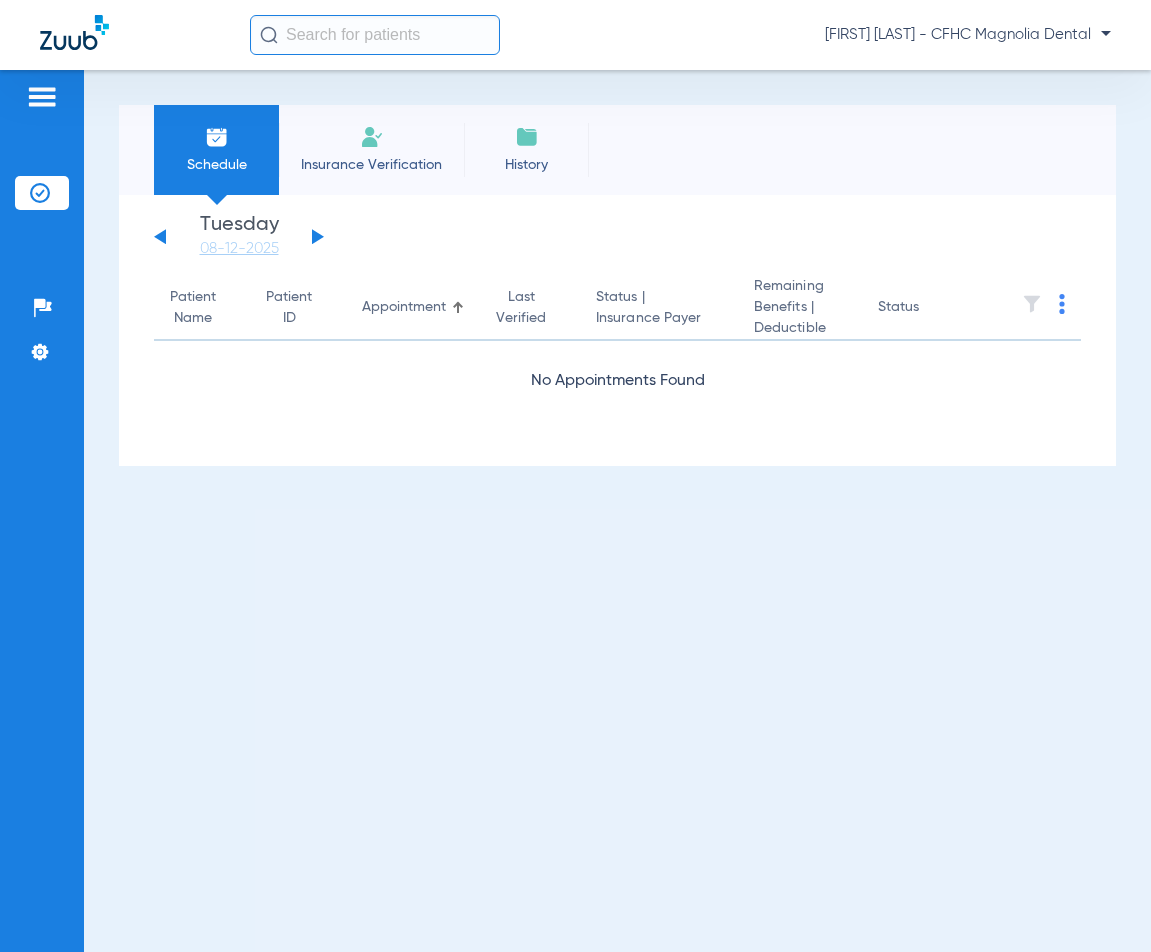 click 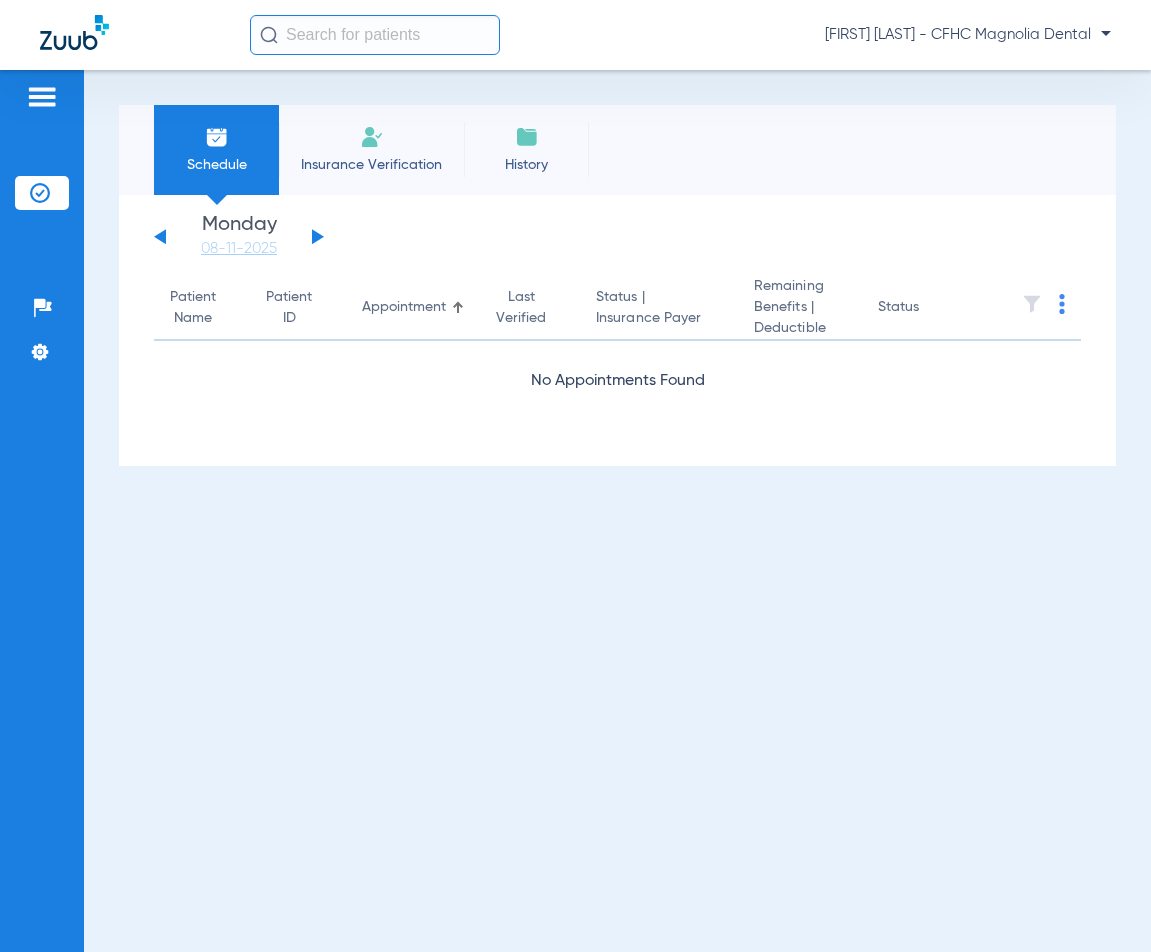 click 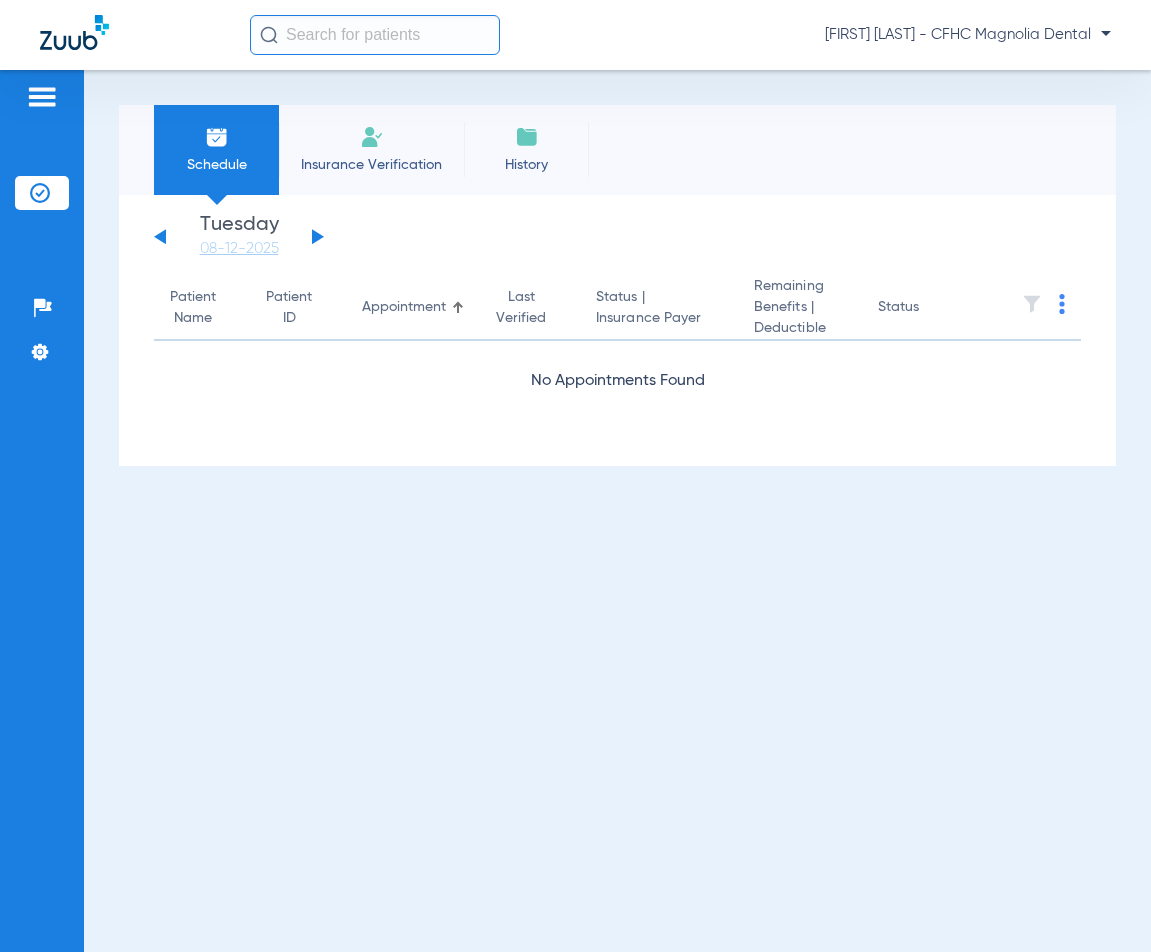 click on "Schedule Insurance Verification History  Last Appt. Sync Time:   Today - 09:55 AM   Wednesday   06-04-2025   Thursday   06-05-2025   Friday   06-06-2025   Saturday   06-07-2025   Sunday   06-08-2025   Monday   06-09-2025   Tuesday   06-10-2025   Wednesday   06-11-2025   Thursday   06-12-2025   Friday   06-13-2025   Saturday   06-14-2025   Sunday   06-15-2025   Monday   06-16-2025   Tuesday   06-17-2025   Wednesday   06-18-2025   Thursday   06-19-2025   Friday   06-20-2025   Saturday   06-21-2025   Sunday   06-22-2025   Monday   06-23-2025   Tuesday   06-24-2025   Wednesday   06-25-2025   Thursday   06-26-2025   Friday   06-27-2025   Saturday   06-28-2025   Sunday   06-29-2025   Monday   06-30-2025   Tuesday   07-01-2025   Wednesday   07-02-2025   Thursday   07-03-2025   Friday   07-04-2025   Saturday   07-05-2025   Sunday   07-06-2025   Monday   07-07-2025   Tuesday   07-08-2025   Wednesday   07-09-2025   Thursday   07-10-2025   Friday   07-11-2025   Saturday   07-12-2025   Sunday   07-13-2025   Monday  Su Mo" at bounding box center (617, 511) 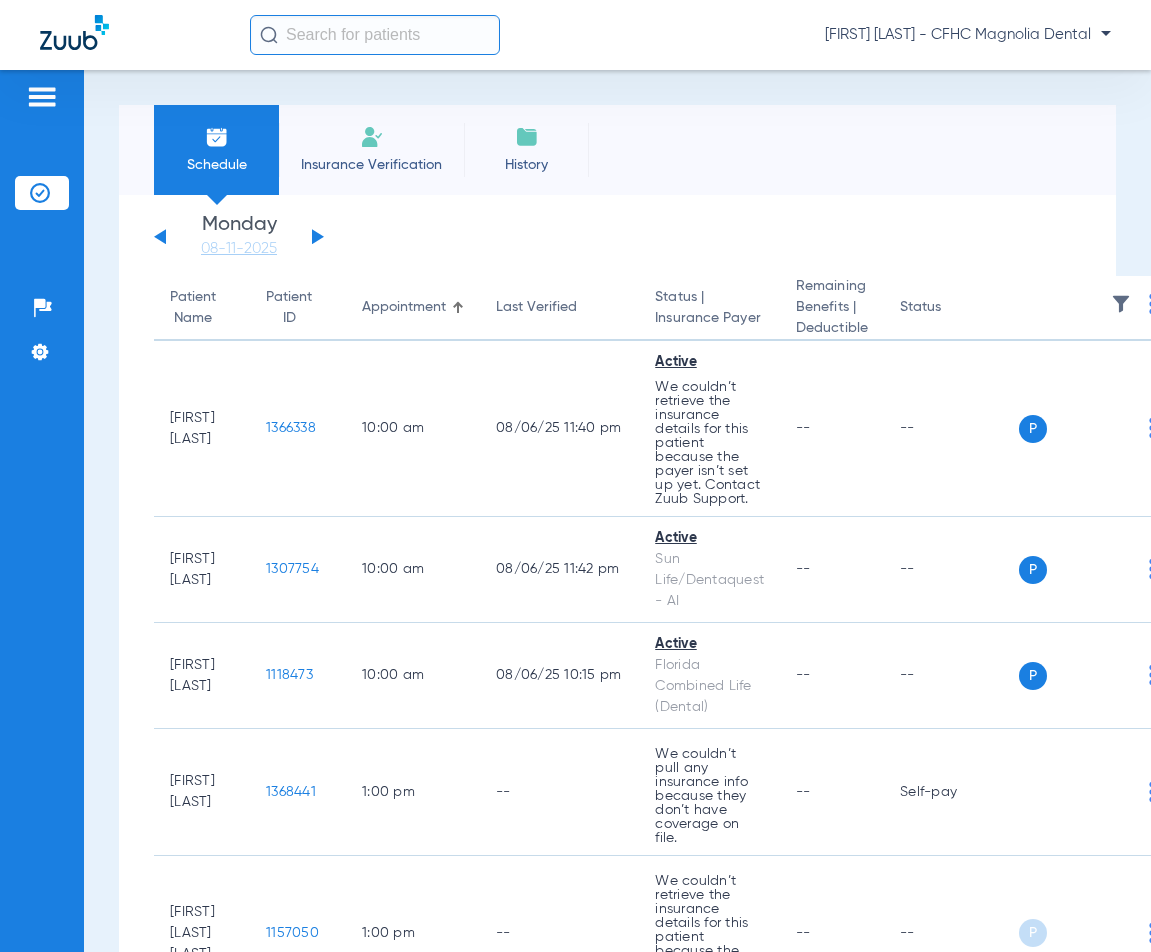 click on "Wednesday   06-04-2025   Thursday   06-05-2025   Friday   06-06-2025   Saturday   06-07-2025   Sunday   06-08-2025   Monday   06-09-2025   Tuesday   06-10-2025   Wednesday   06-11-2025   Thursday   06-12-2025   Friday   06-13-2025   Saturday   06-14-2025   Sunday   06-15-2025   Monday   06-16-2025   Tuesday   06-17-2025   Wednesday   06-18-2025   Thursday   06-19-2025   Friday   06-20-2025   Saturday   06-21-2025   Sunday   06-22-2025   Monday   06-23-2025   Tuesday   06-24-2025   Wednesday   06-25-2025   Thursday   06-26-2025   Friday   06-27-2025   Saturday   06-28-2025   Sunday   06-29-2025   Monday   06-30-2025   Tuesday   07-01-2025   Wednesday   07-02-2025   Thursday   07-03-2025   Friday   07-04-2025   Saturday   07-05-2025   Sunday   07-06-2025   Monday   07-07-2025   Tuesday   07-08-2025   Wednesday   07-09-2025   Thursday   07-10-2025   Friday   07-11-2025   Saturday   07-12-2025   Sunday   07-13-2025   Monday   07-14-2025   Tuesday   07-15-2025   Wednesday   07-16-2025   Thursday   07-17-2025" 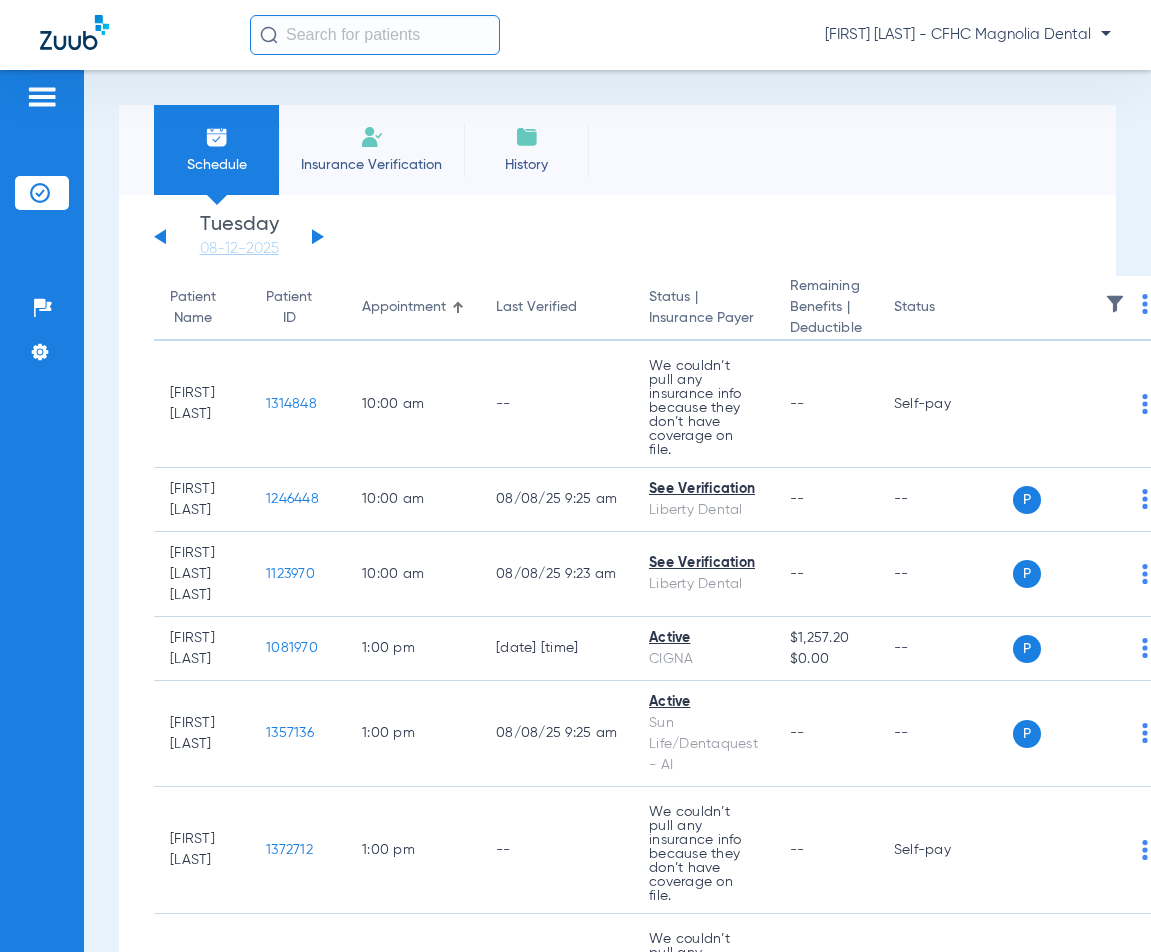 click on "Schedule Insurance Verification History  Last Appt. Sync Time:   Today - 09:59 AM" 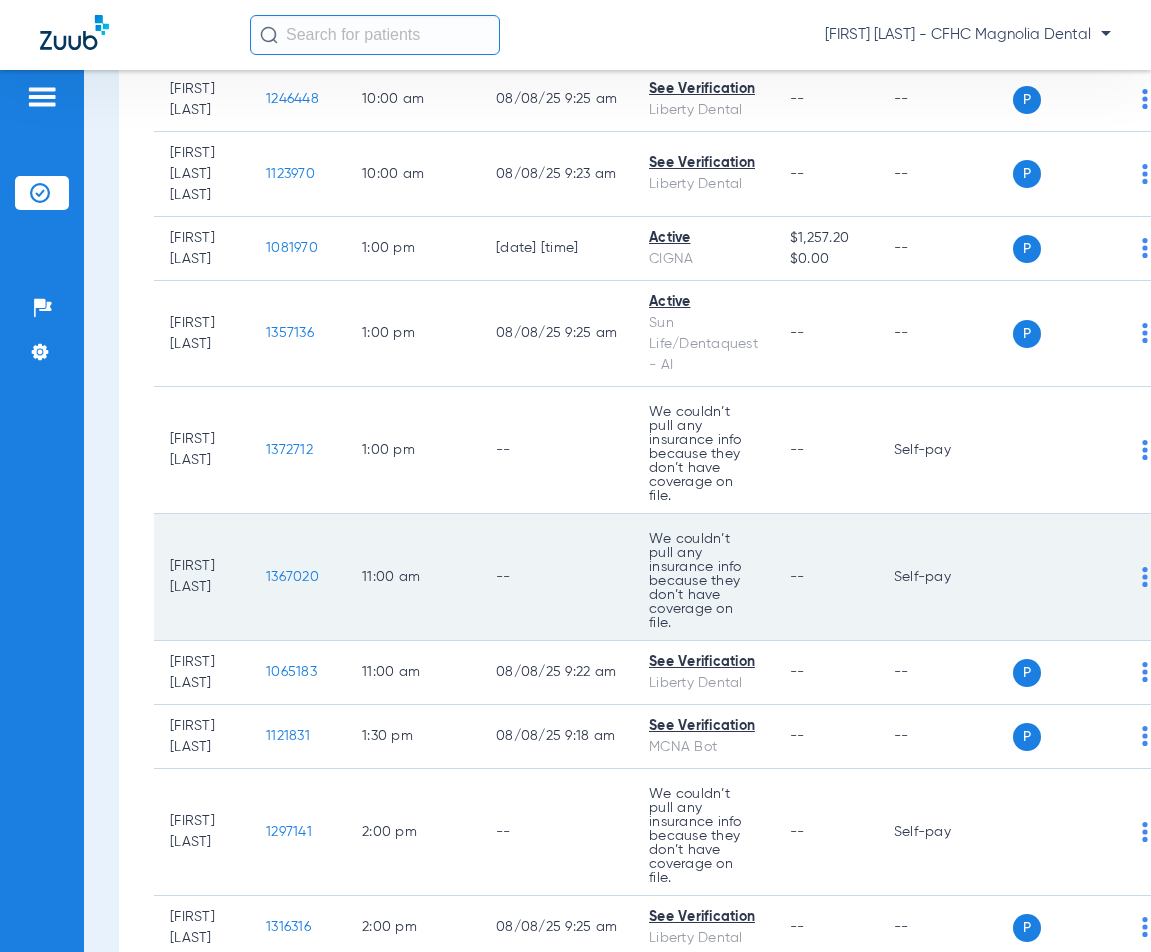 scroll, scrollTop: 0, scrollLeft: 0, axis: both 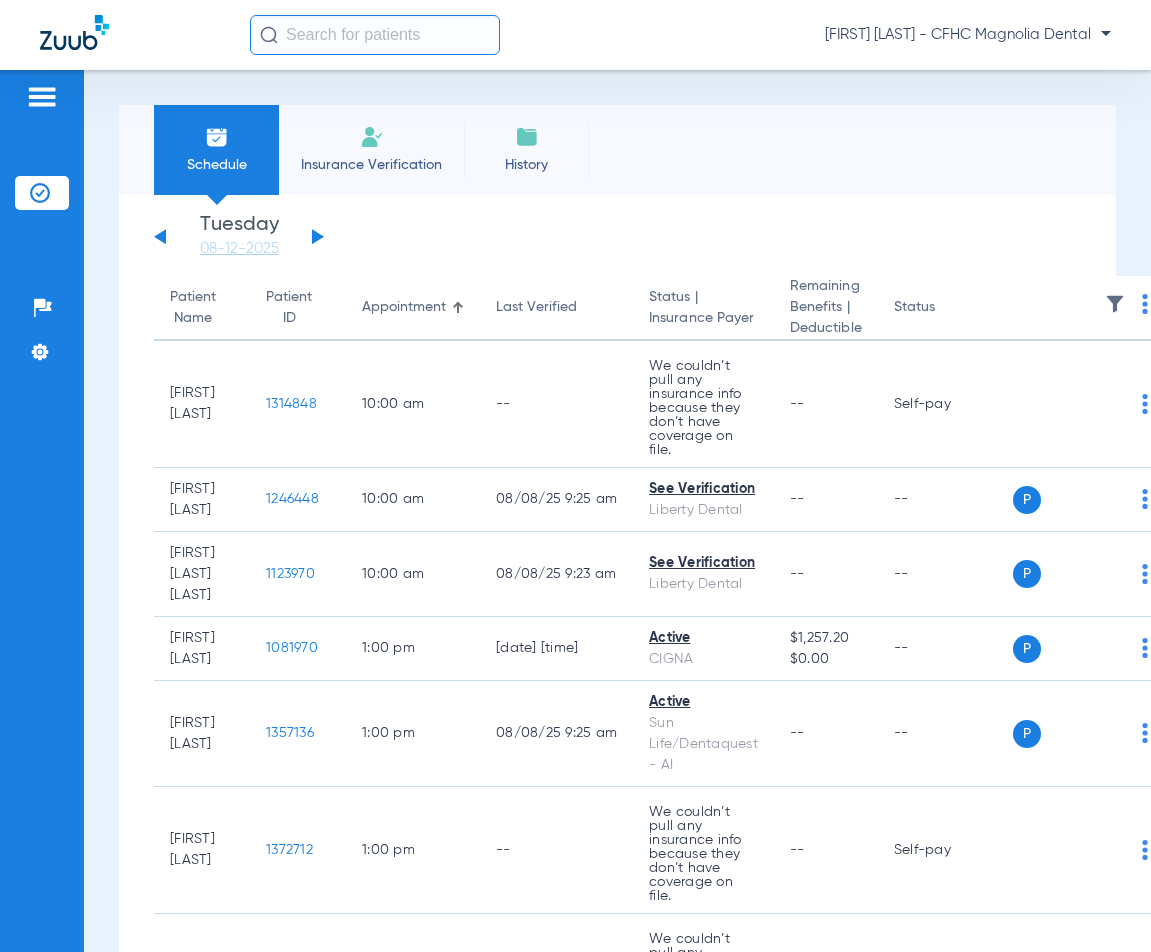click 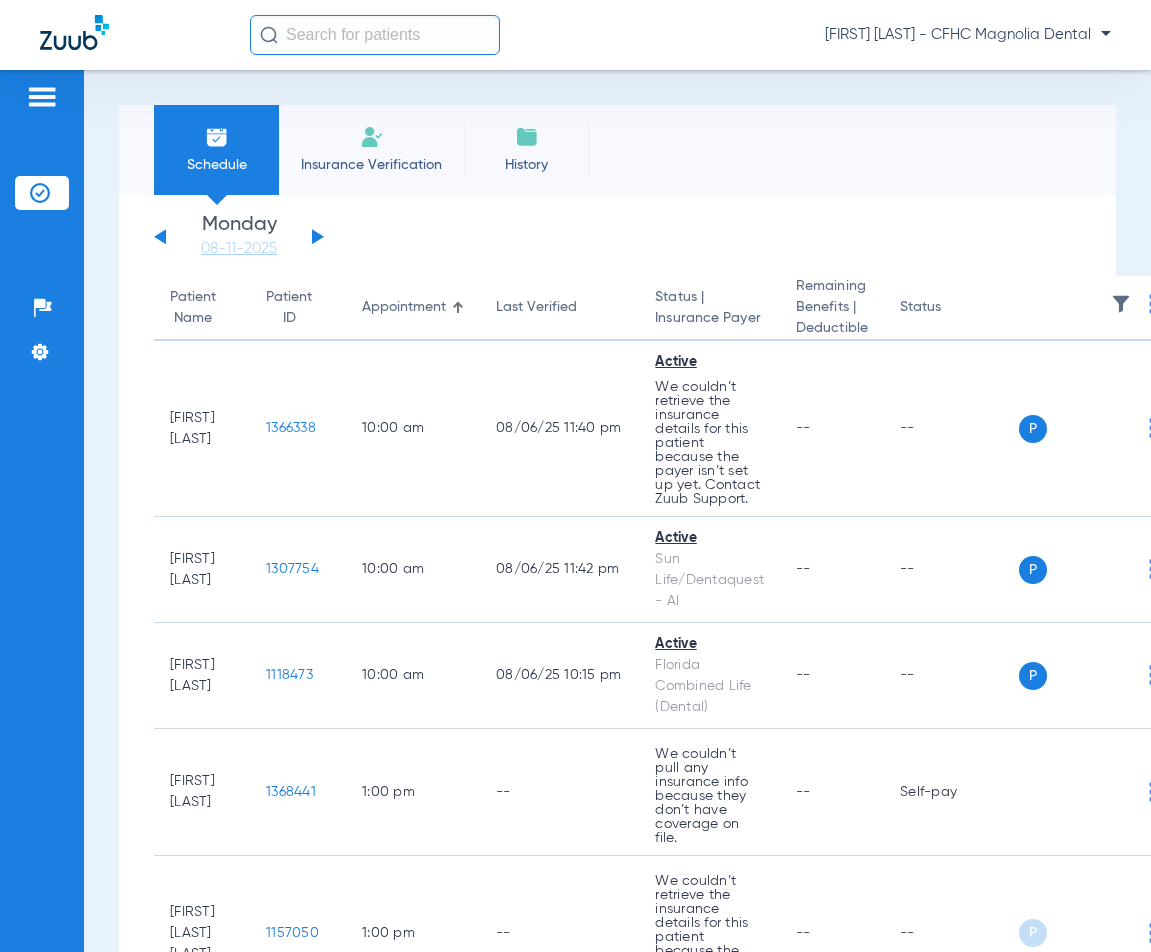 click 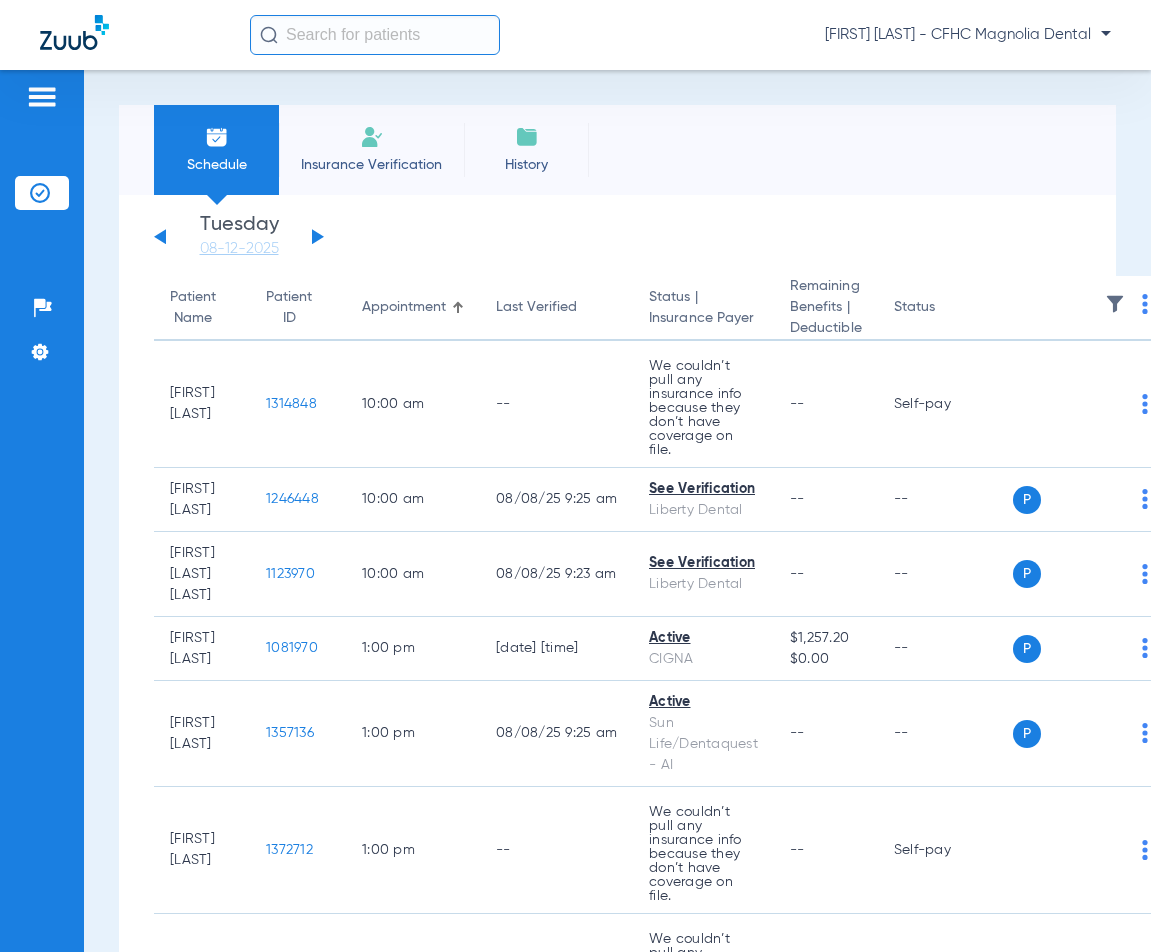 click on "Patients  Insurance Verification  Setup  Help Center Settings" 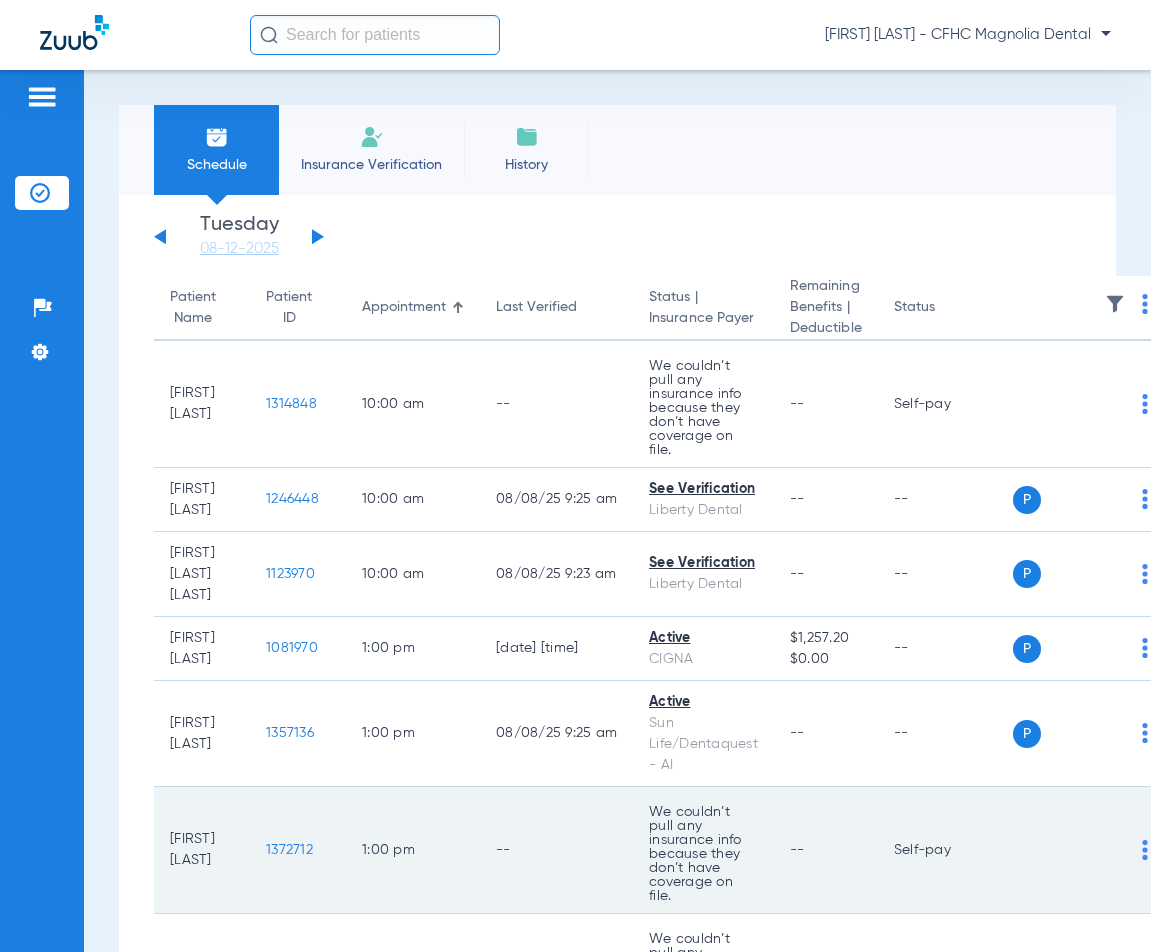 click on "1372712" 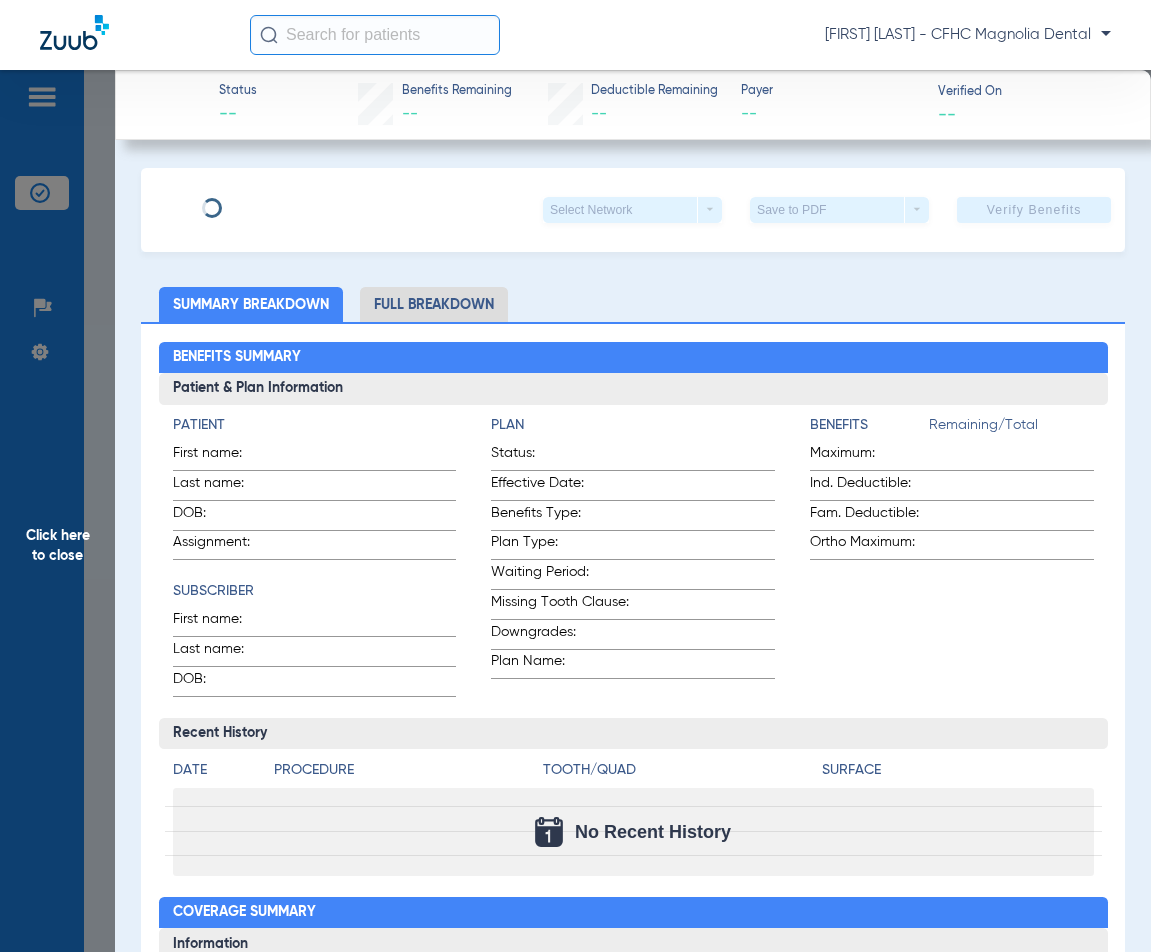 type on "TAHMINA" 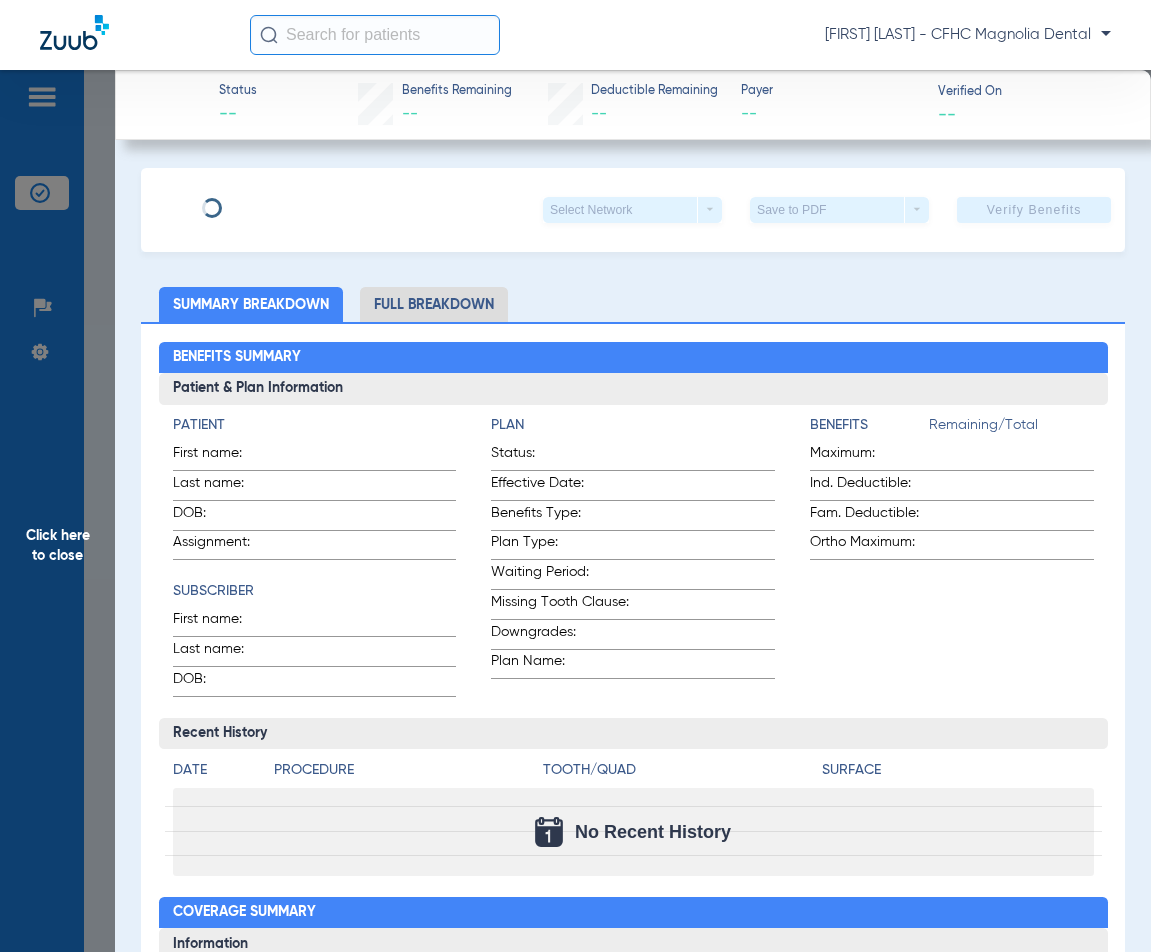 type on "THOMAS" 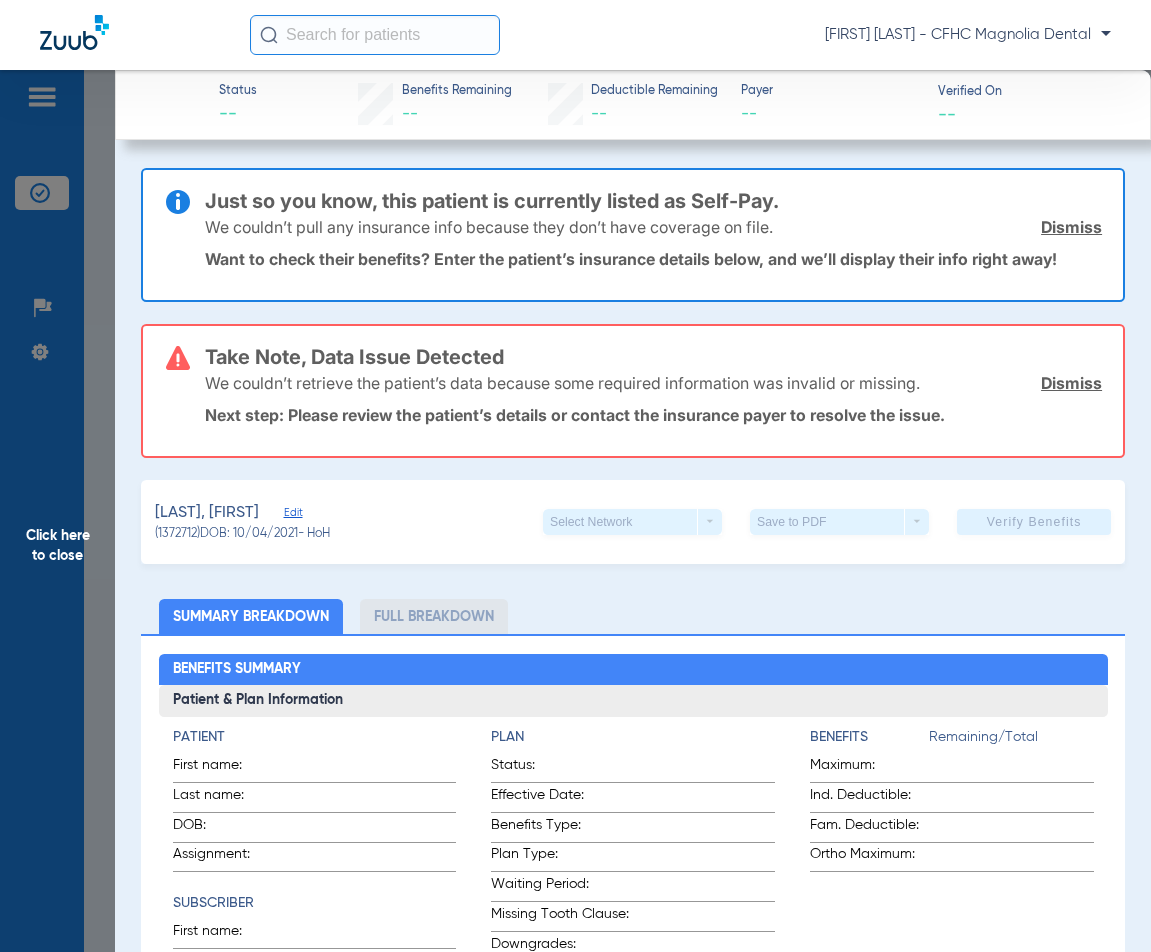 click on "Edit" 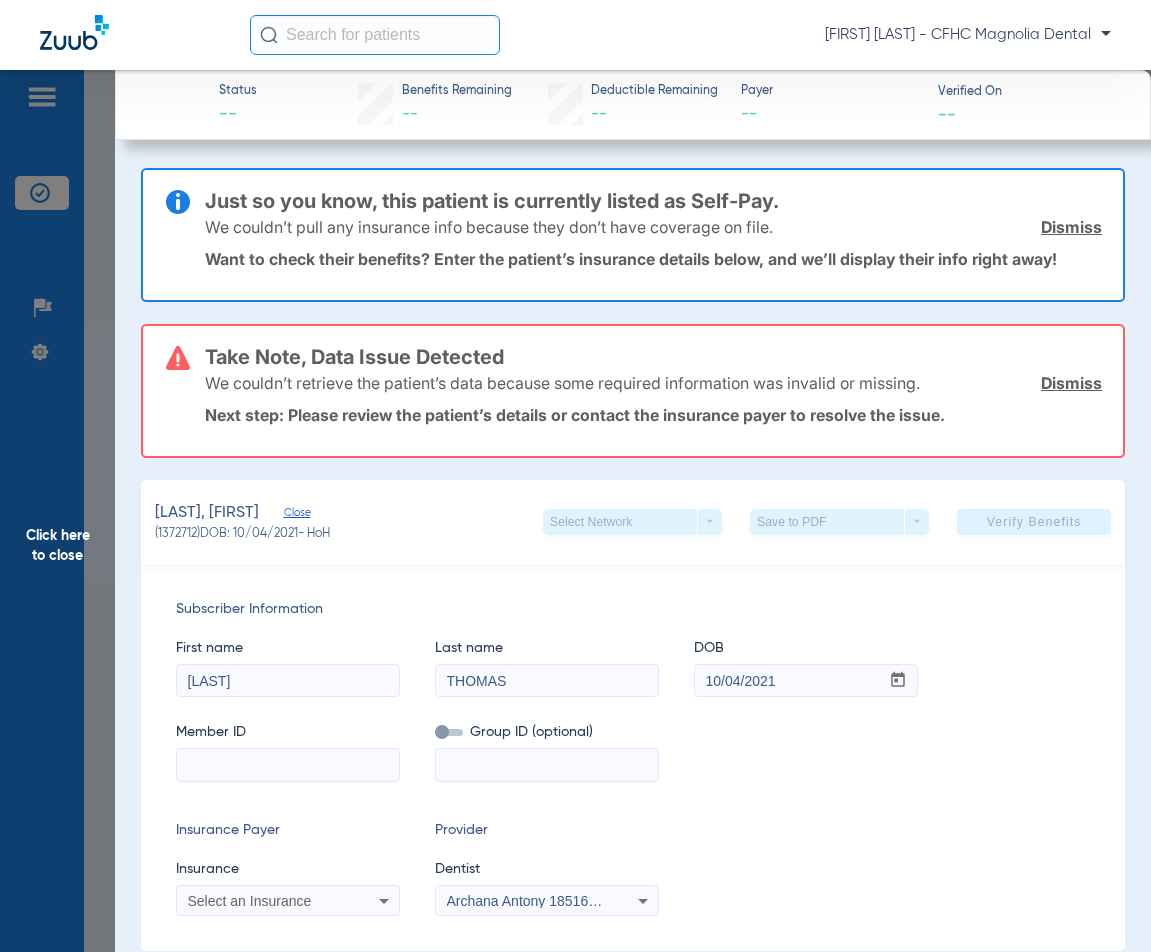 click on "Subscriber Information   First name  TAHMINA  Last name  THOMAS  DOB  mm / dd / yyyy 10/04/2021  Member ID   Group ID (optional)   Insurance Payer   Insurance
Select an Insurance  Provider   Dentist
Archana Antony  1851607766" 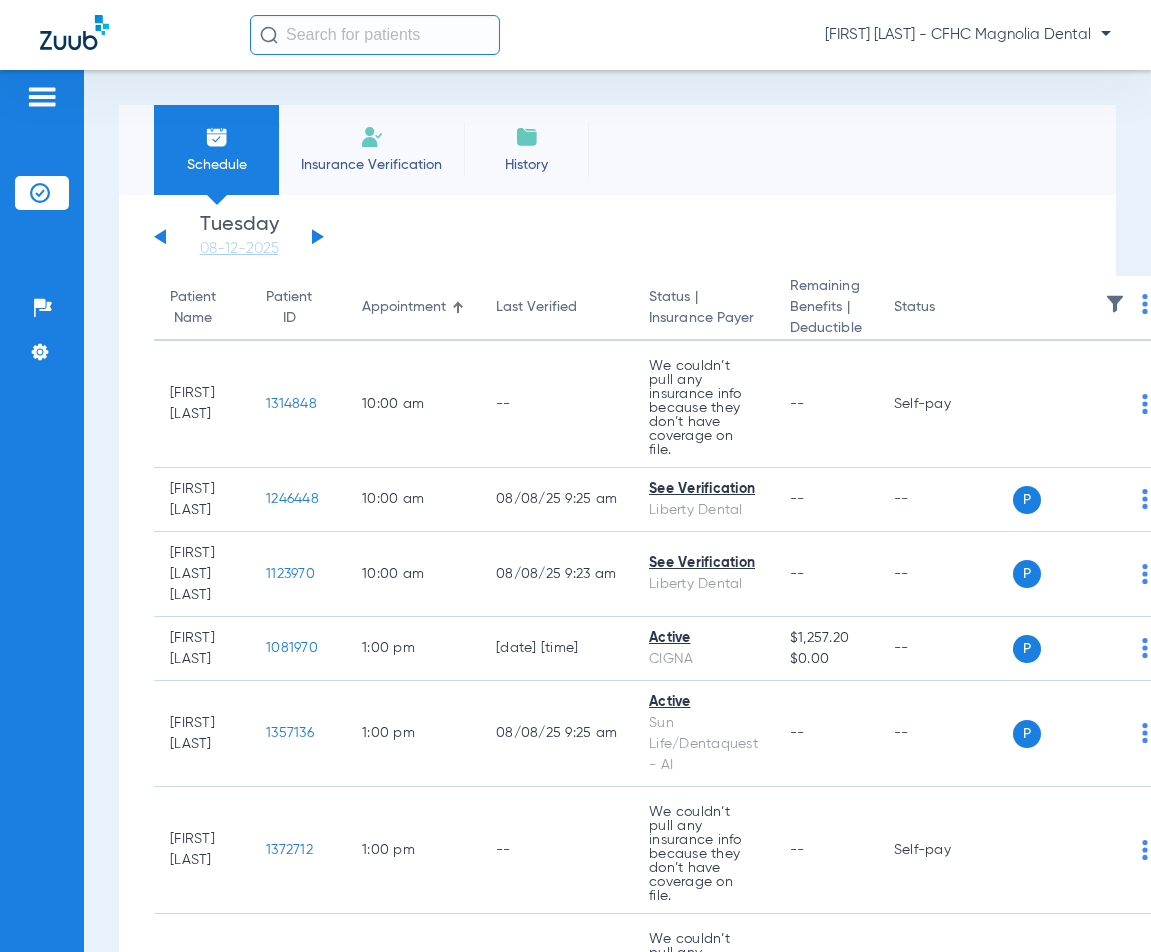 click on "Insurance Verification" 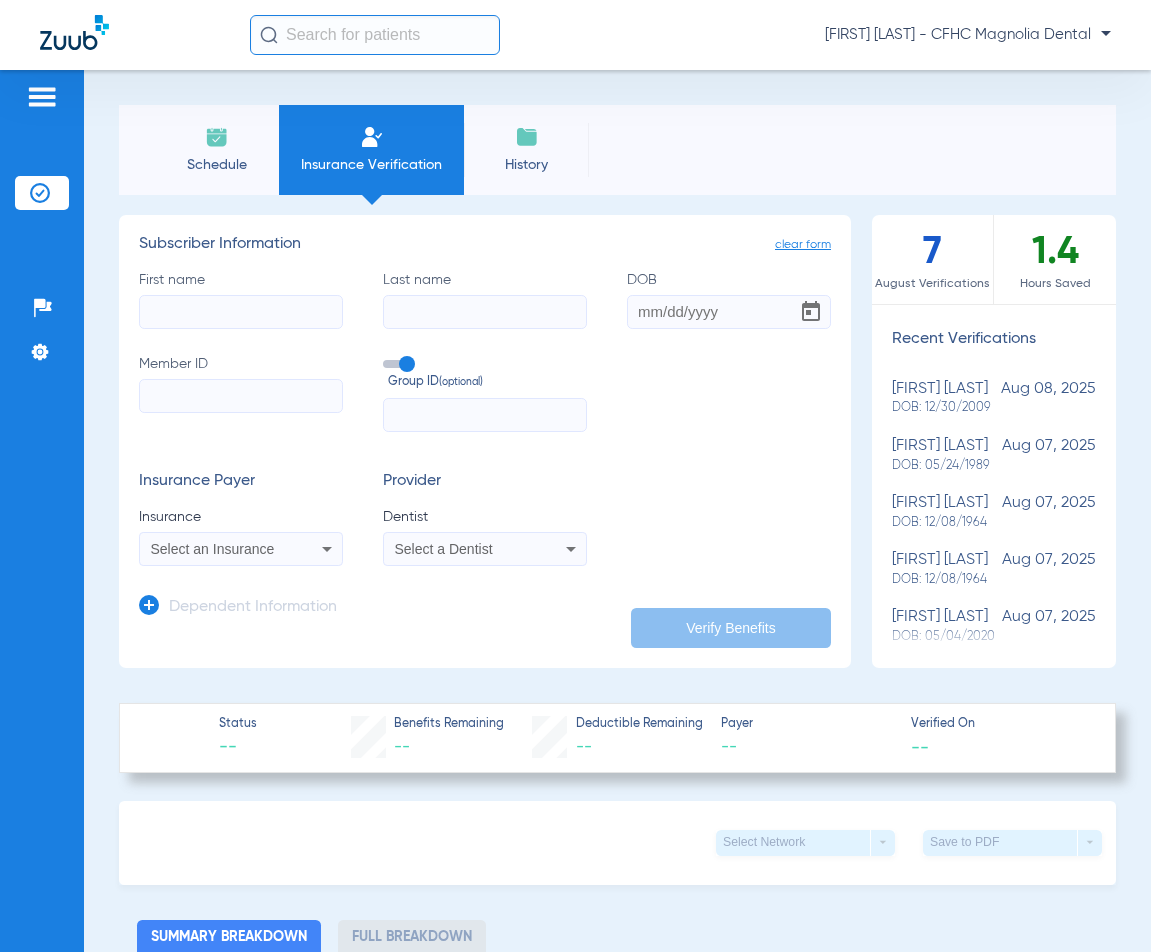 click on "First name" 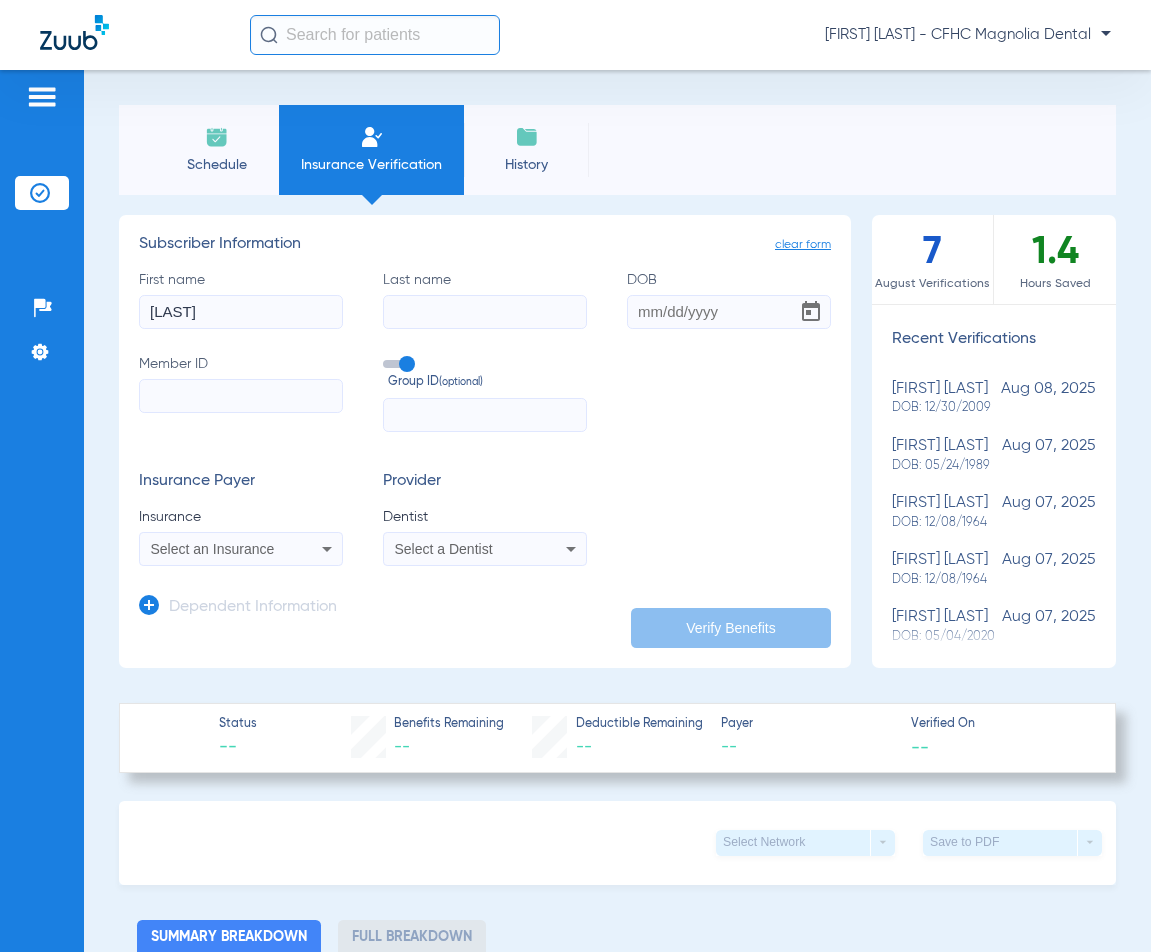 type on "STACIE" 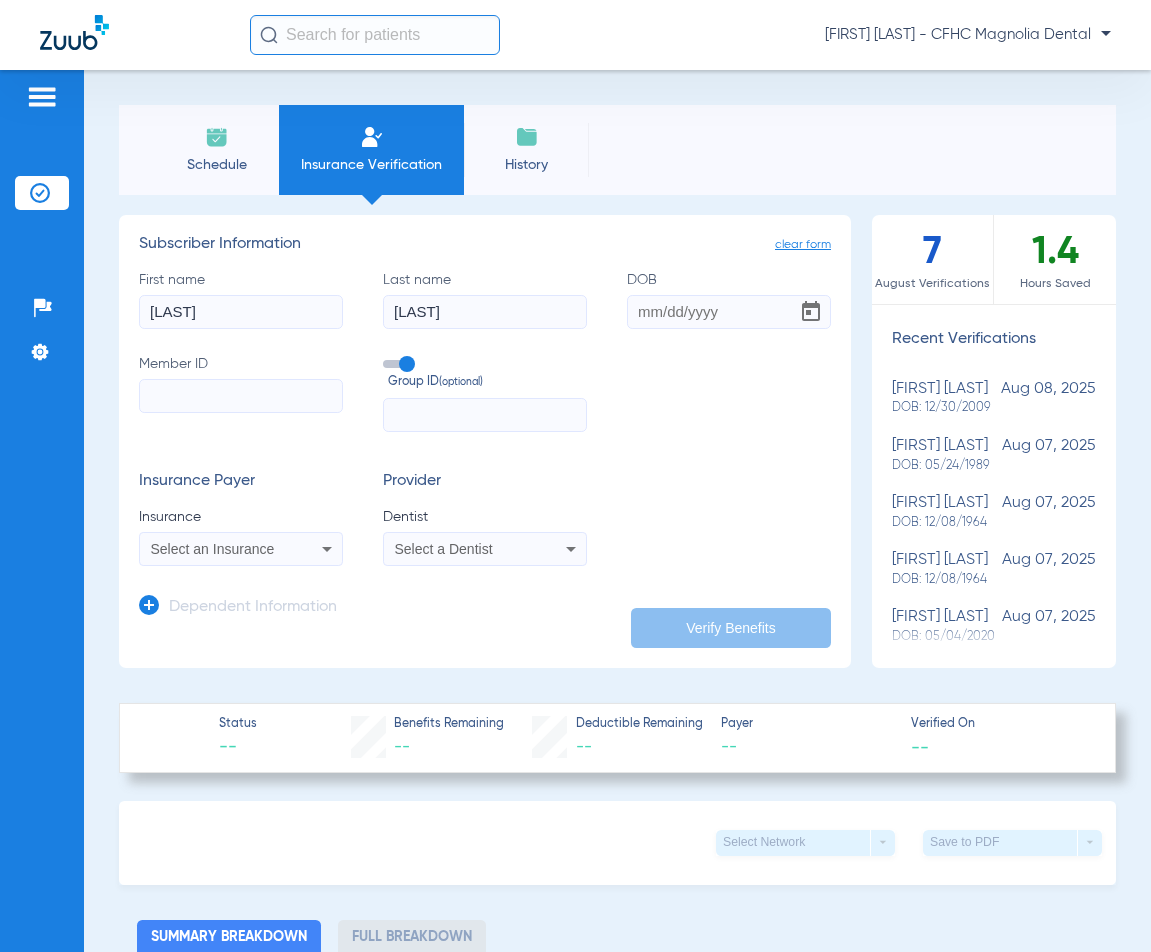 type on "DESIR" 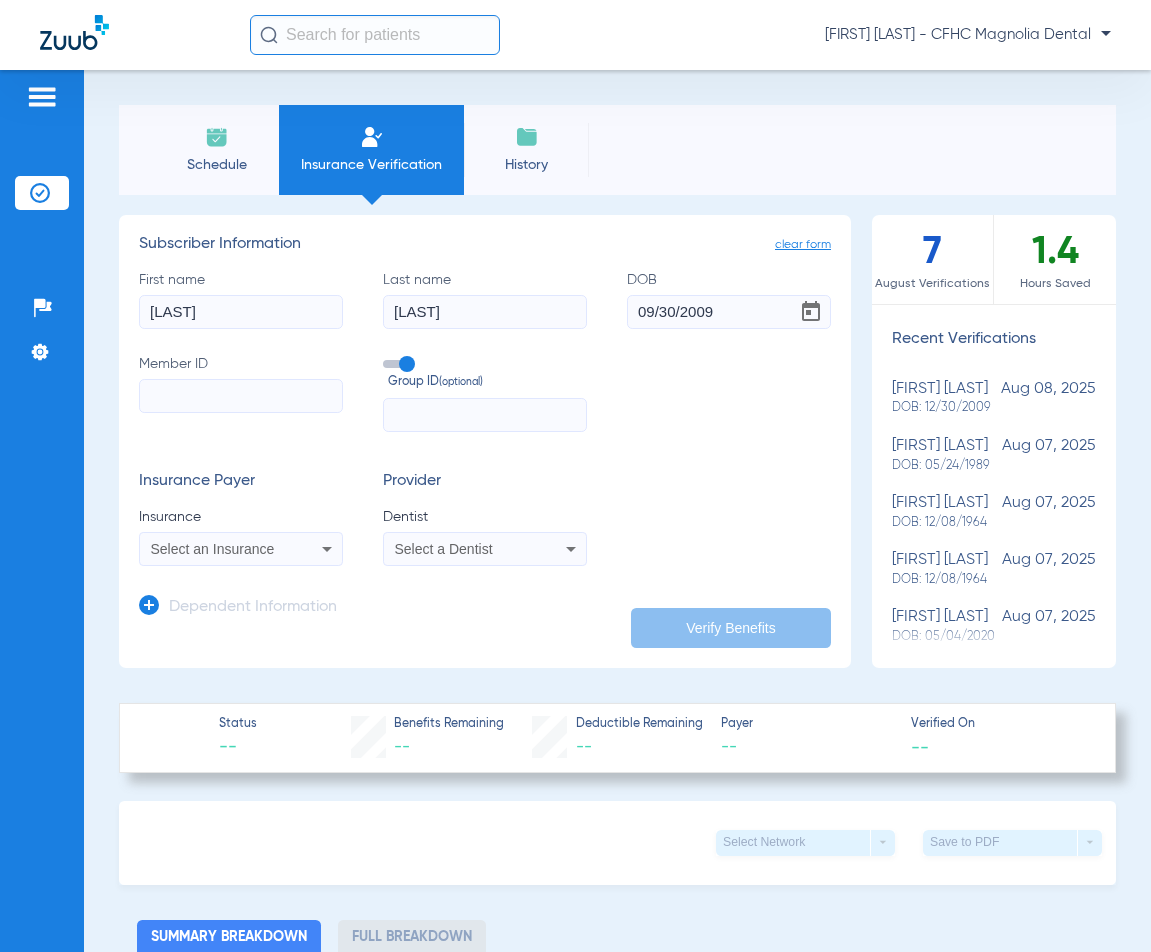 type on "09/30/2009" 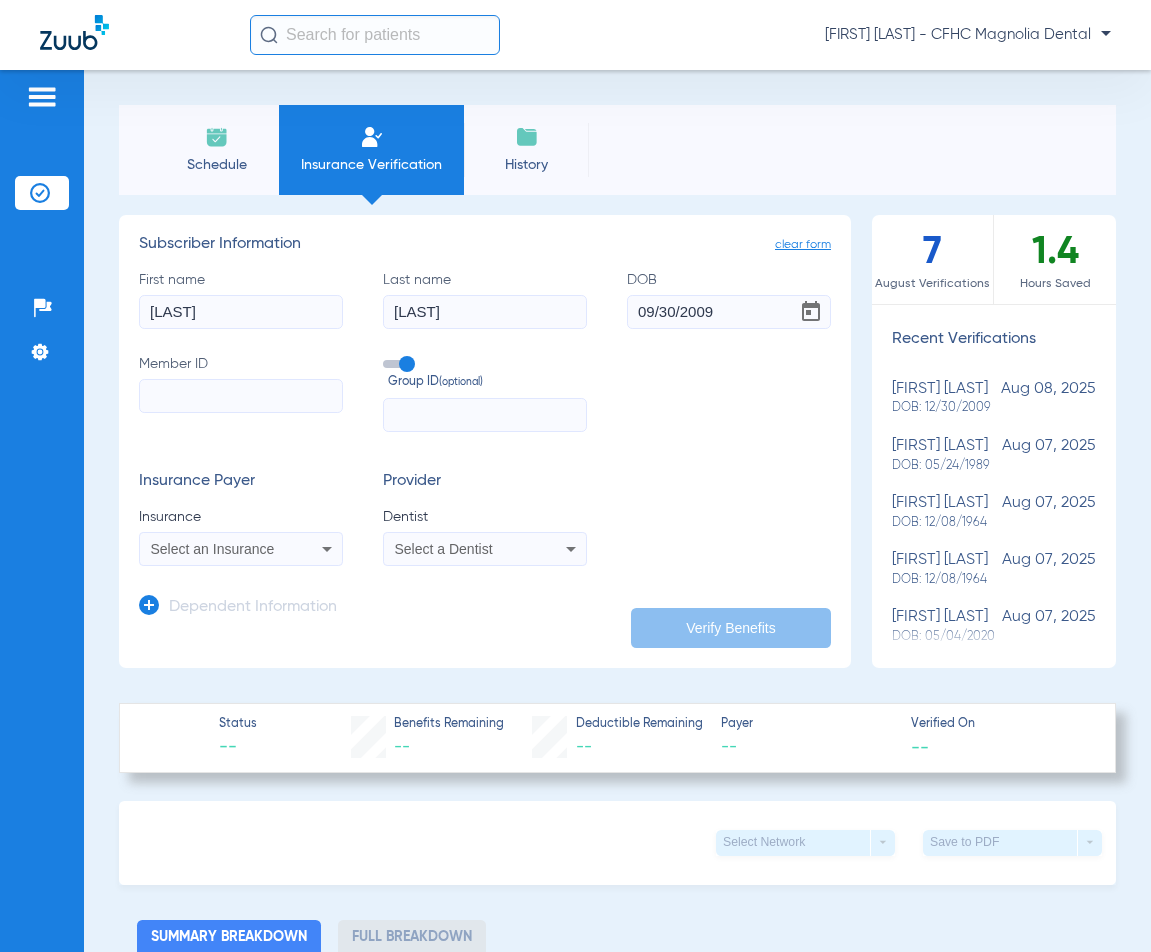 type 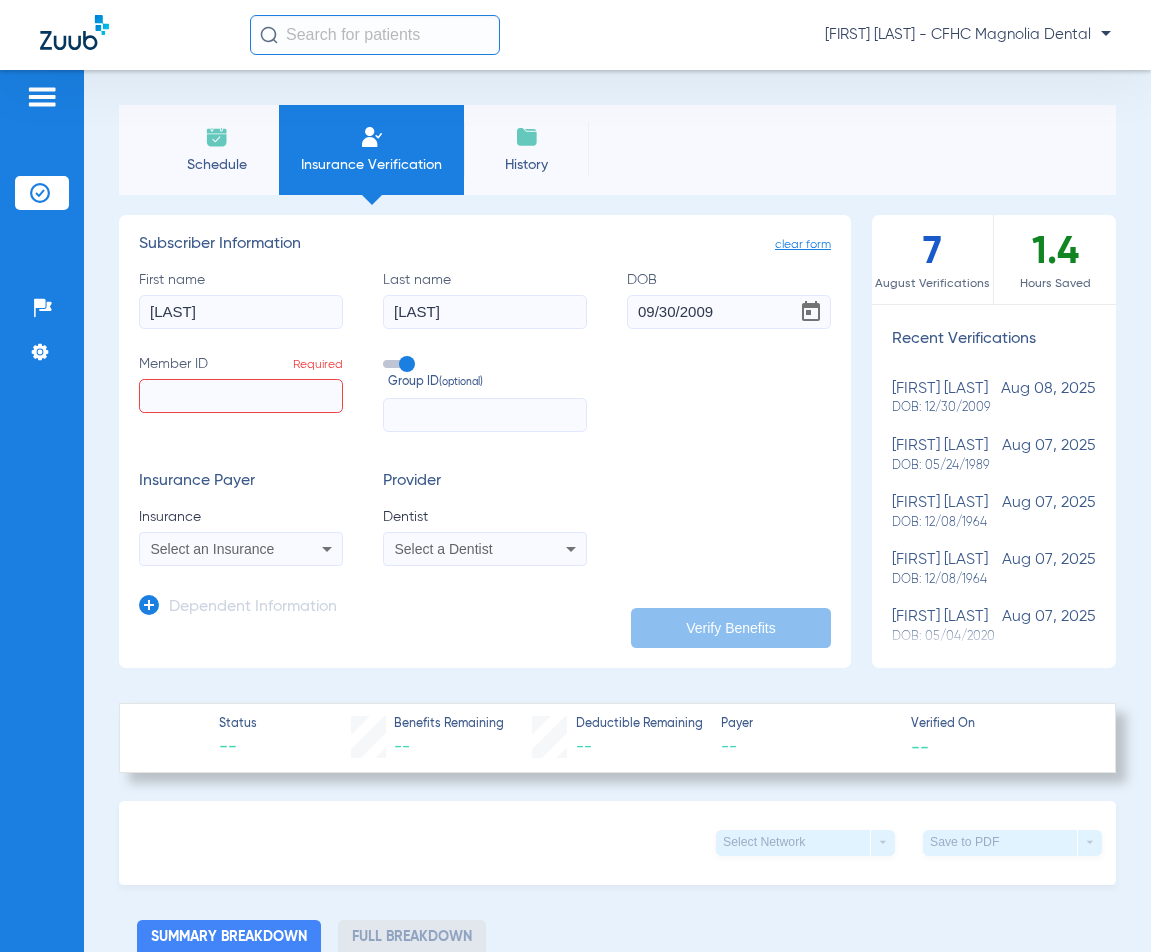 click on "Member ID  Required" 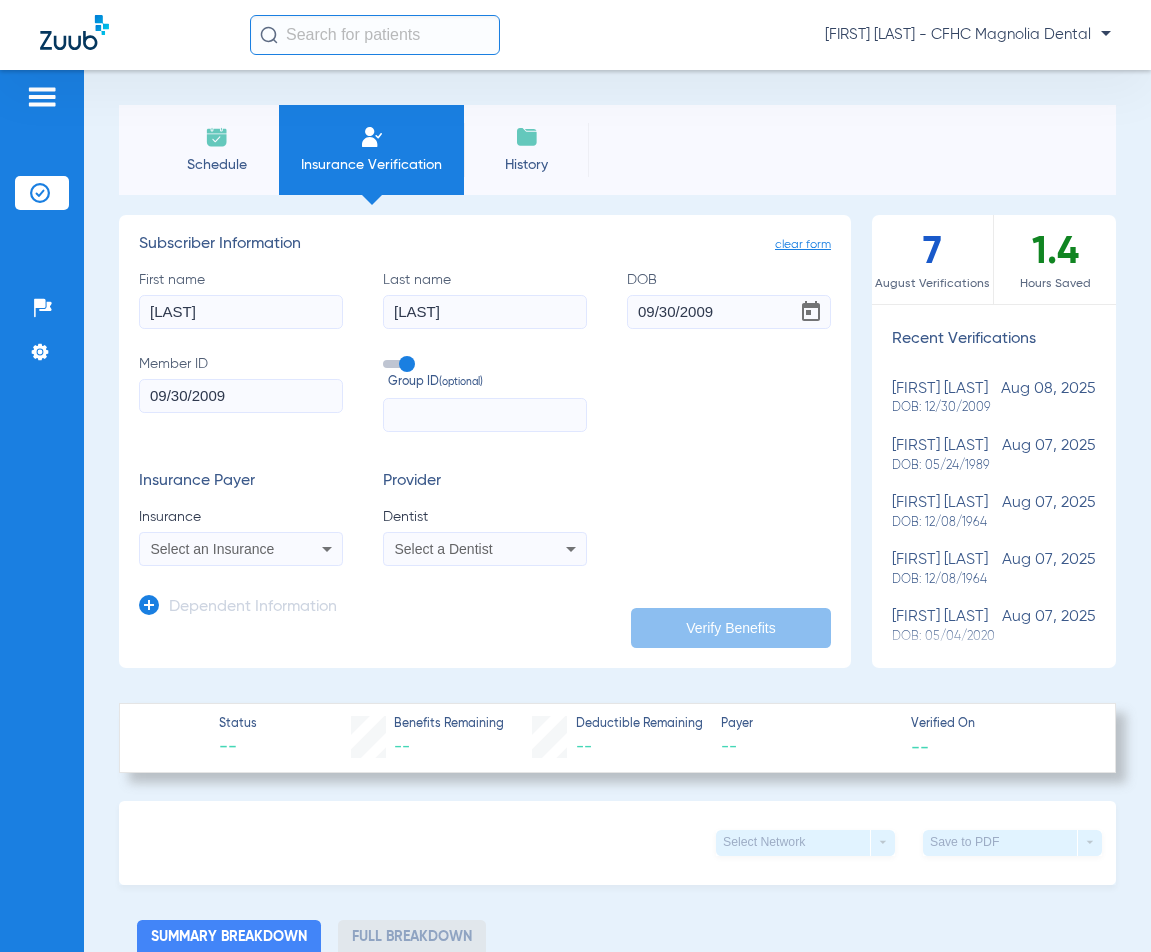 drag, startPoint x: 248, startPoint y: 395, endPoint x: 96, endPoint y: 406, distance: 152.3975 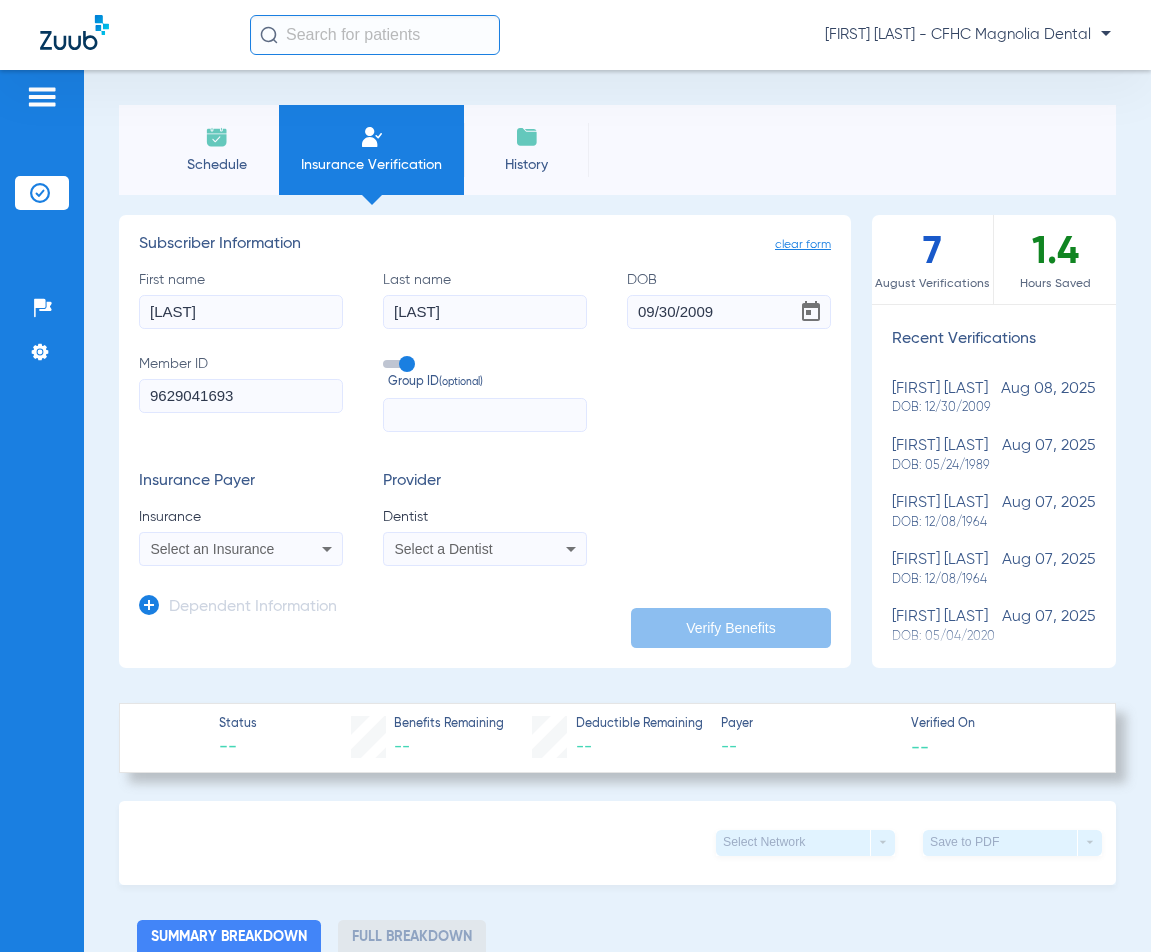 type on "9629041693" 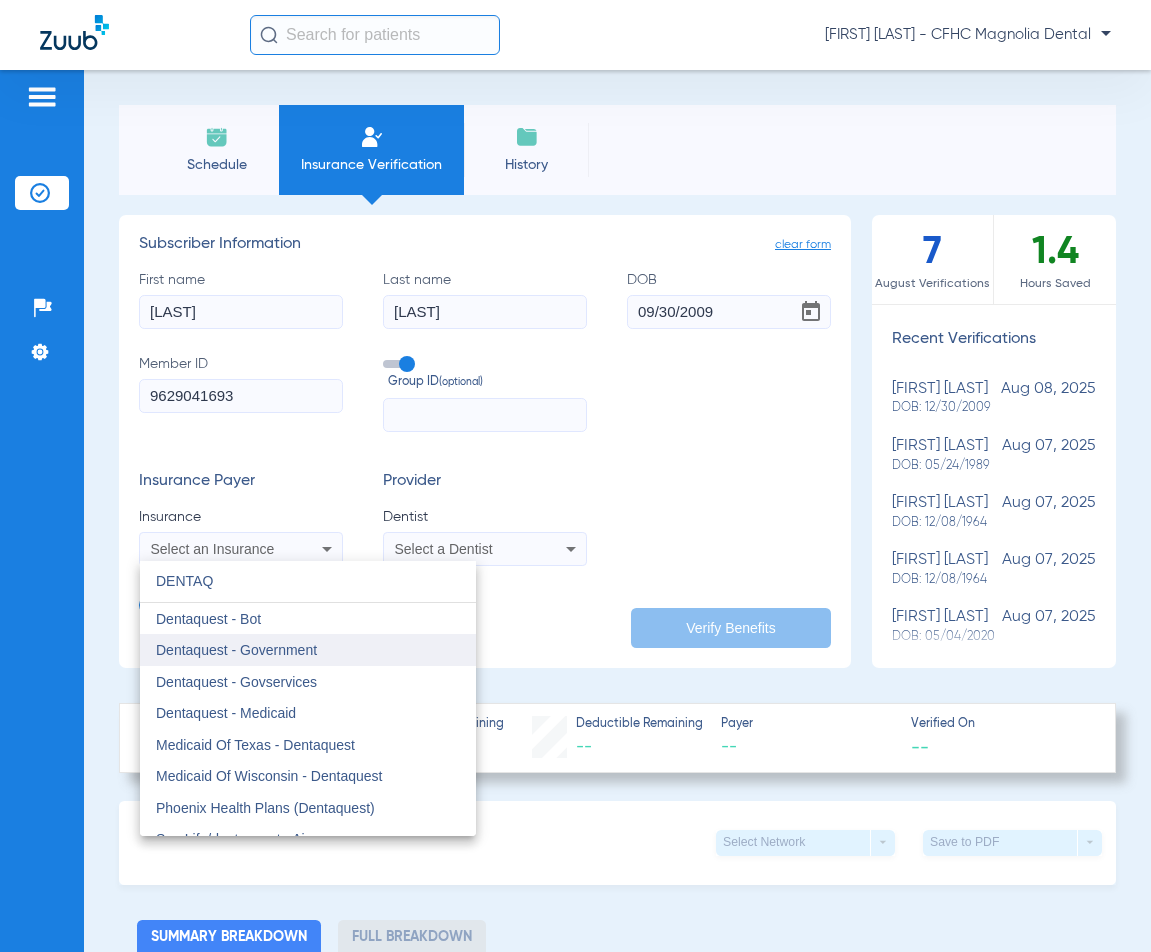 type on "DENTAQ" 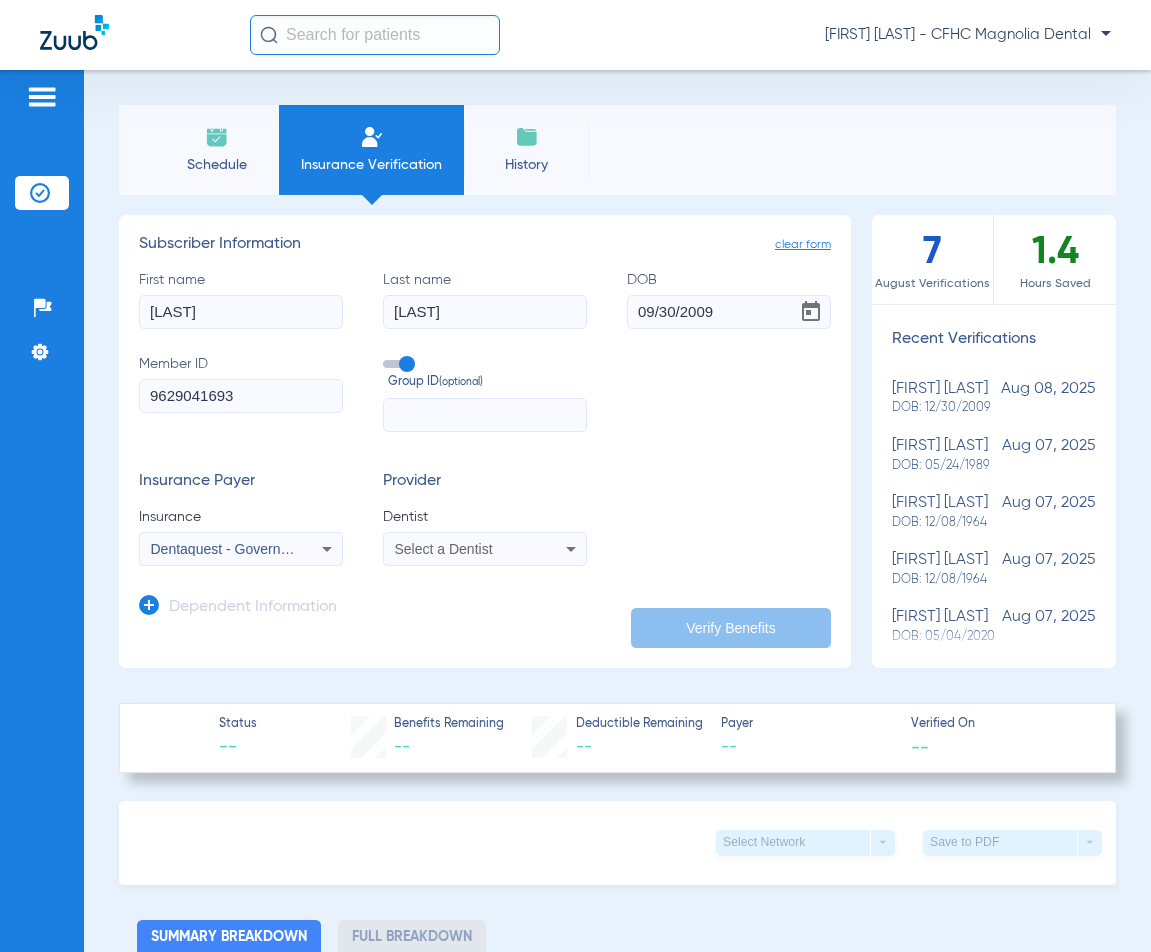 click on "Select a Dentist" at bounding box center [444, 549] 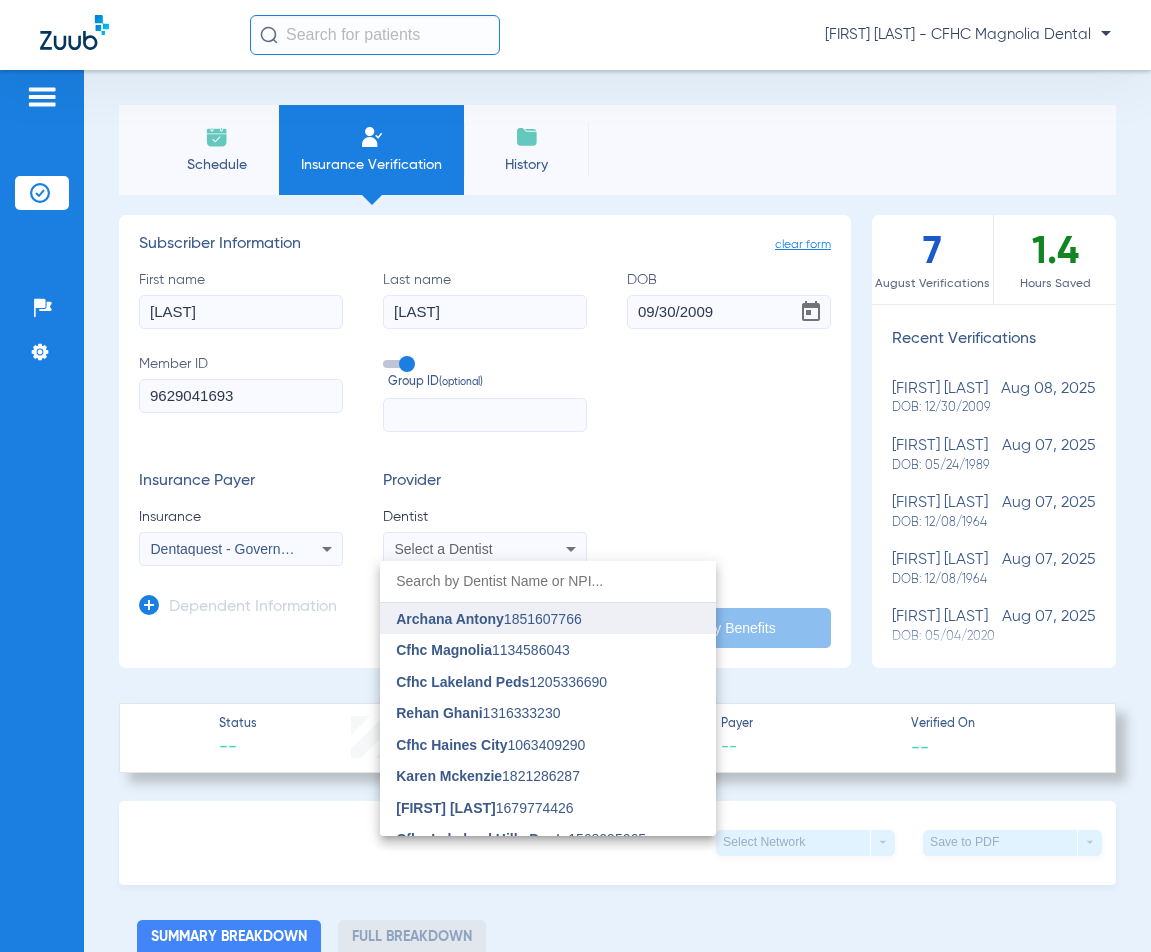 click on "Archana Antony" at bounding box center (450, 619) 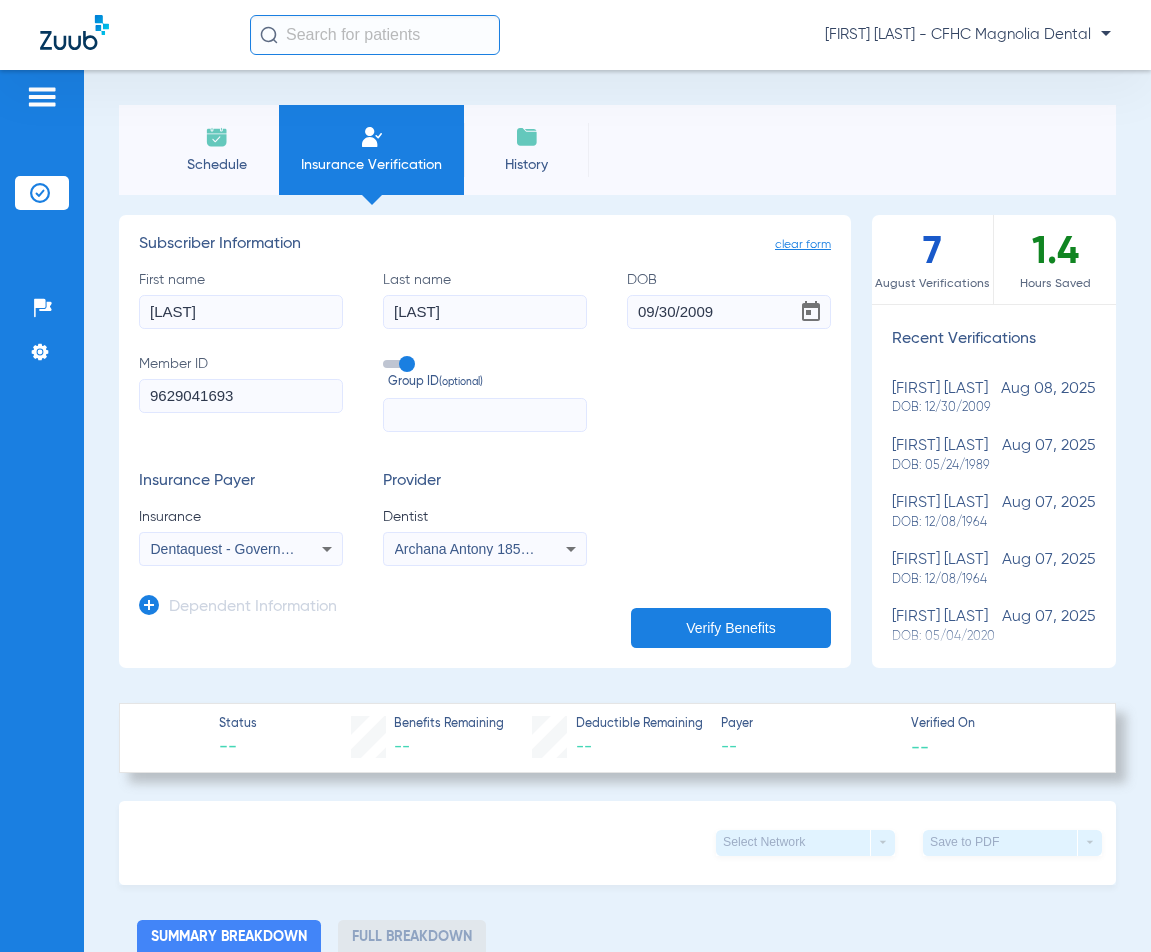 click on "Verify Benefits" 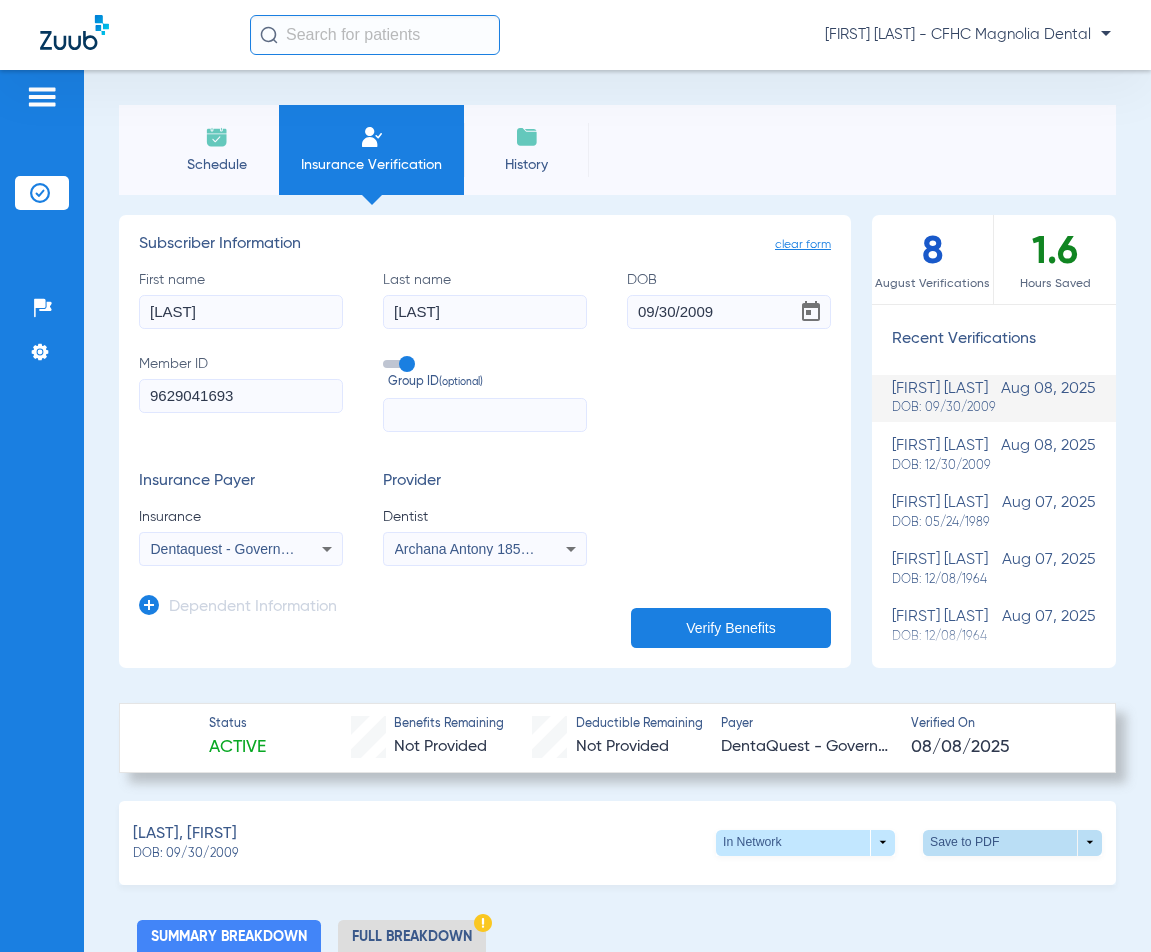click 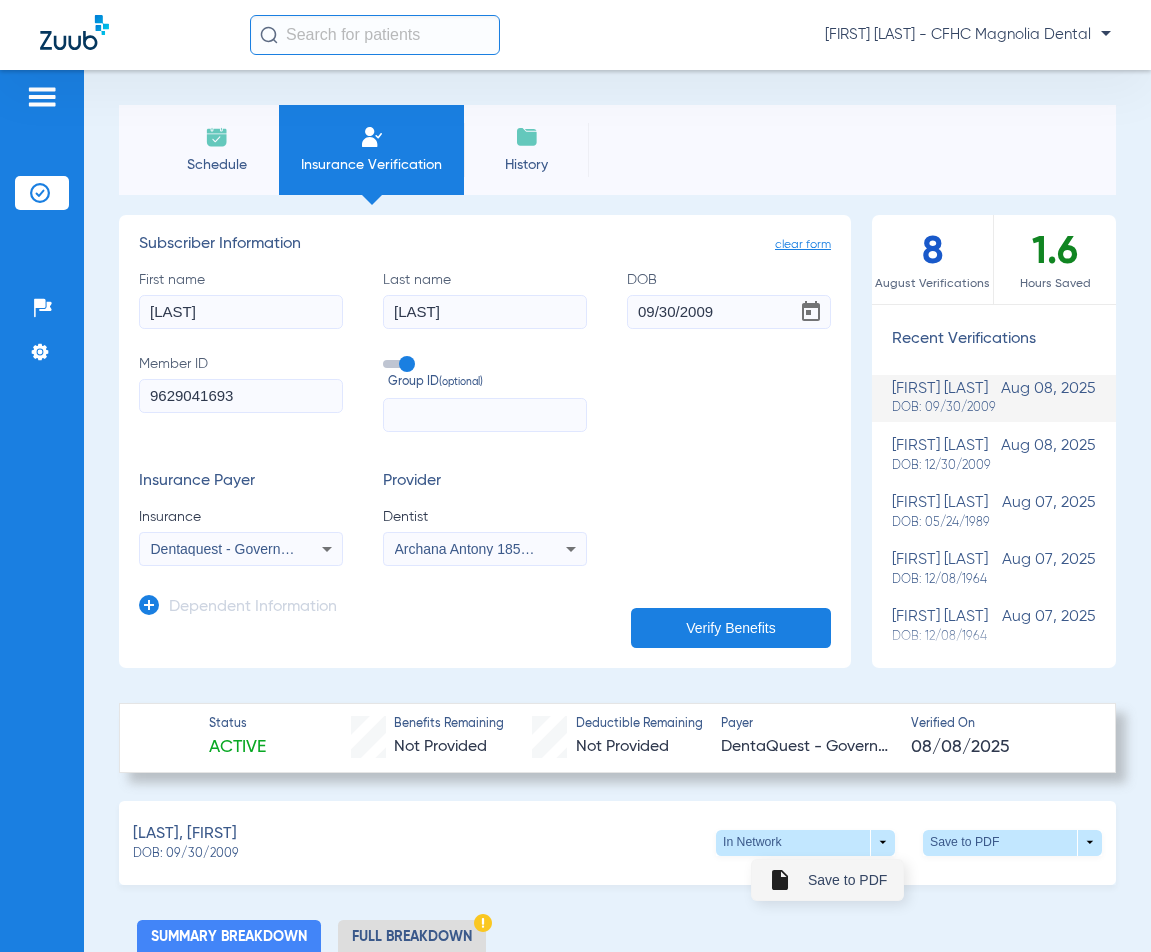 click on "insert_drive_file  Save to PDF" at bounding box center (827, 880) 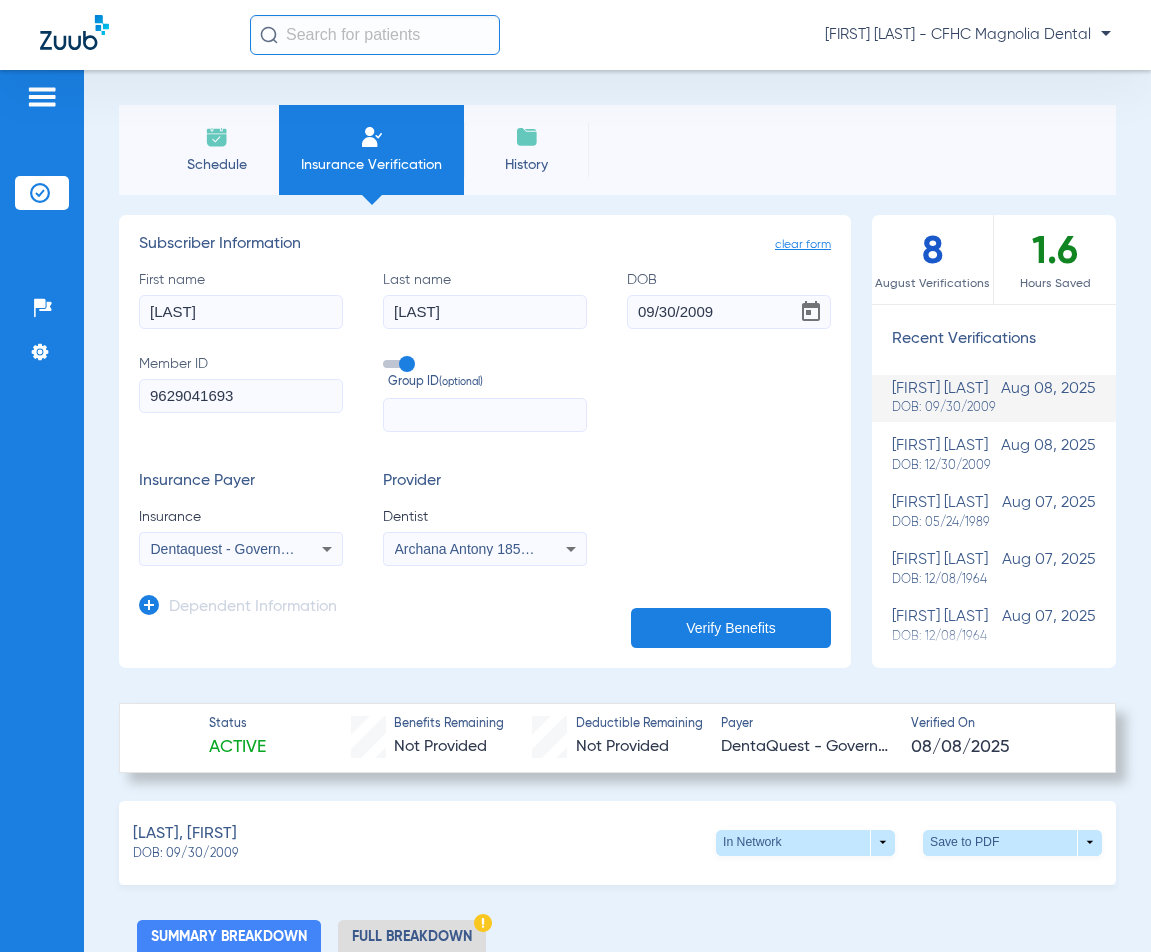 drag, startPoint x: 245, startPoint y: 854, endPoint x: 168, endPoint y: 858, distance: 77.10383 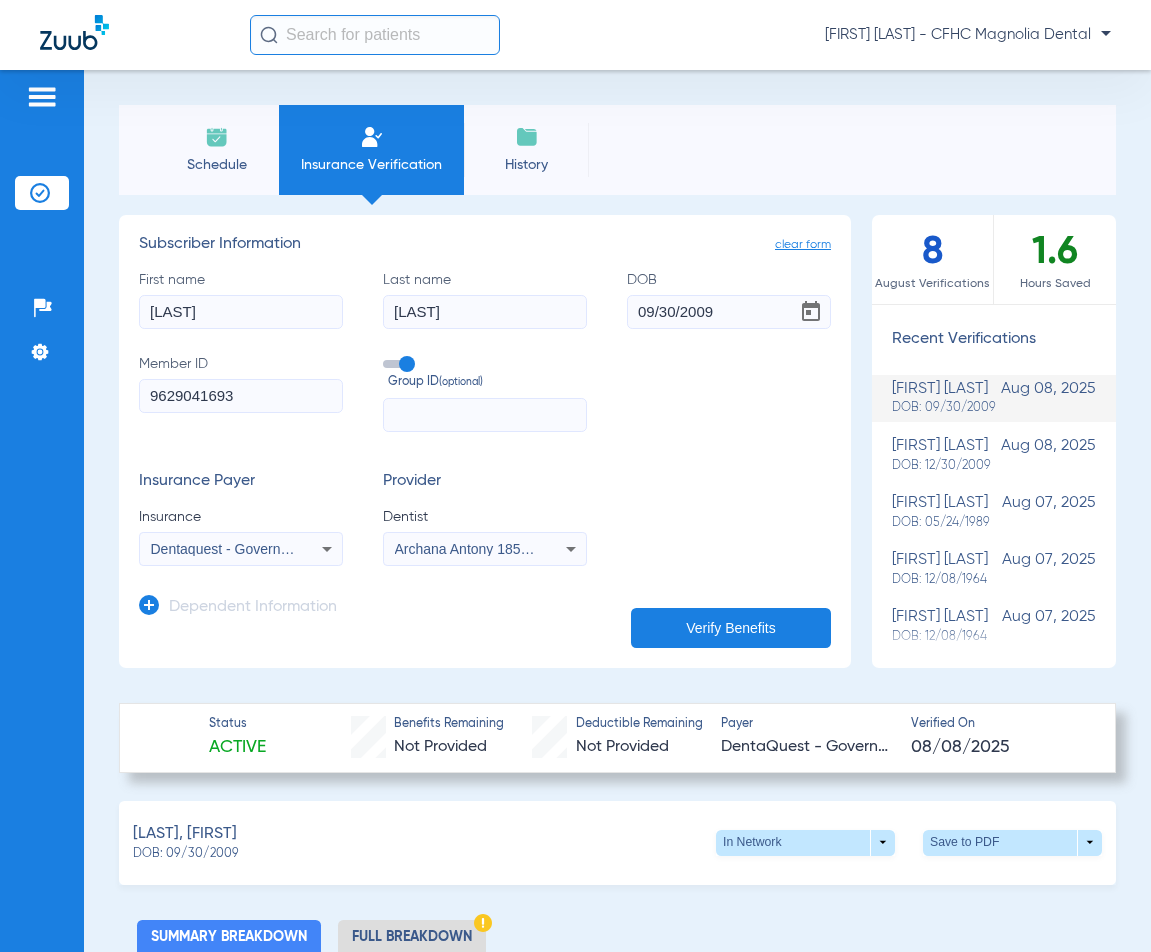click on "Desir, Stacie   DOB: 09/30/2009   In Network  arrow_drop_down  Save to PDF  arrow_drop_down" 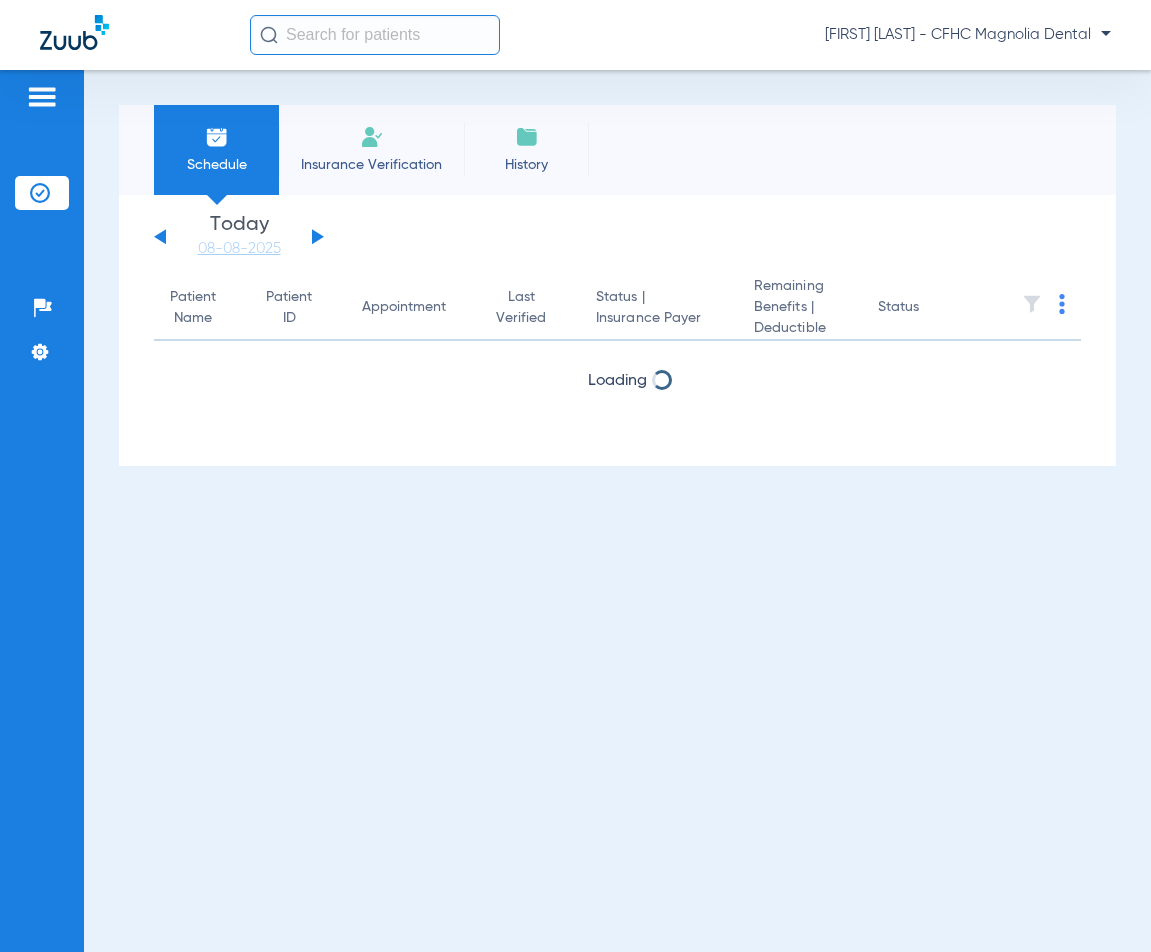 click on "Insurance Verification" 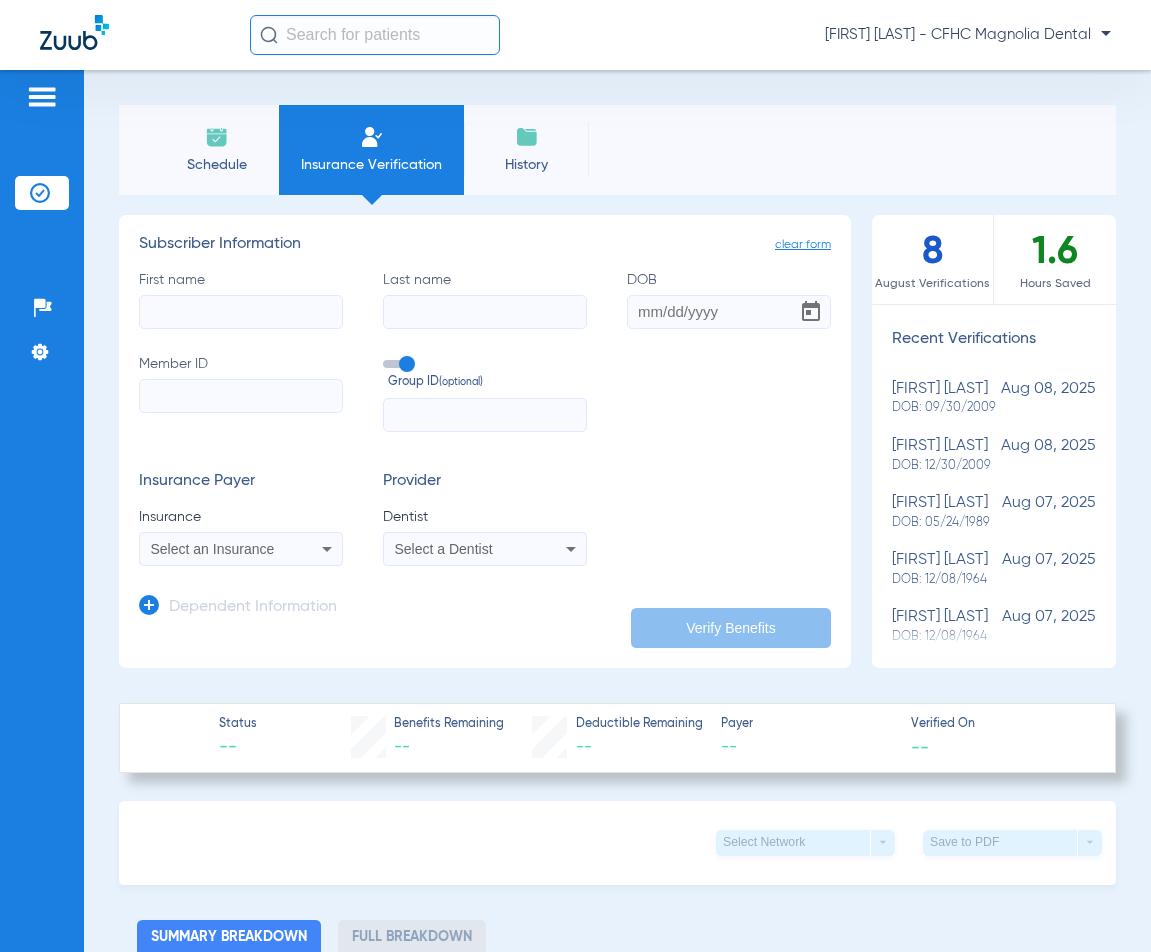 click on "First name" 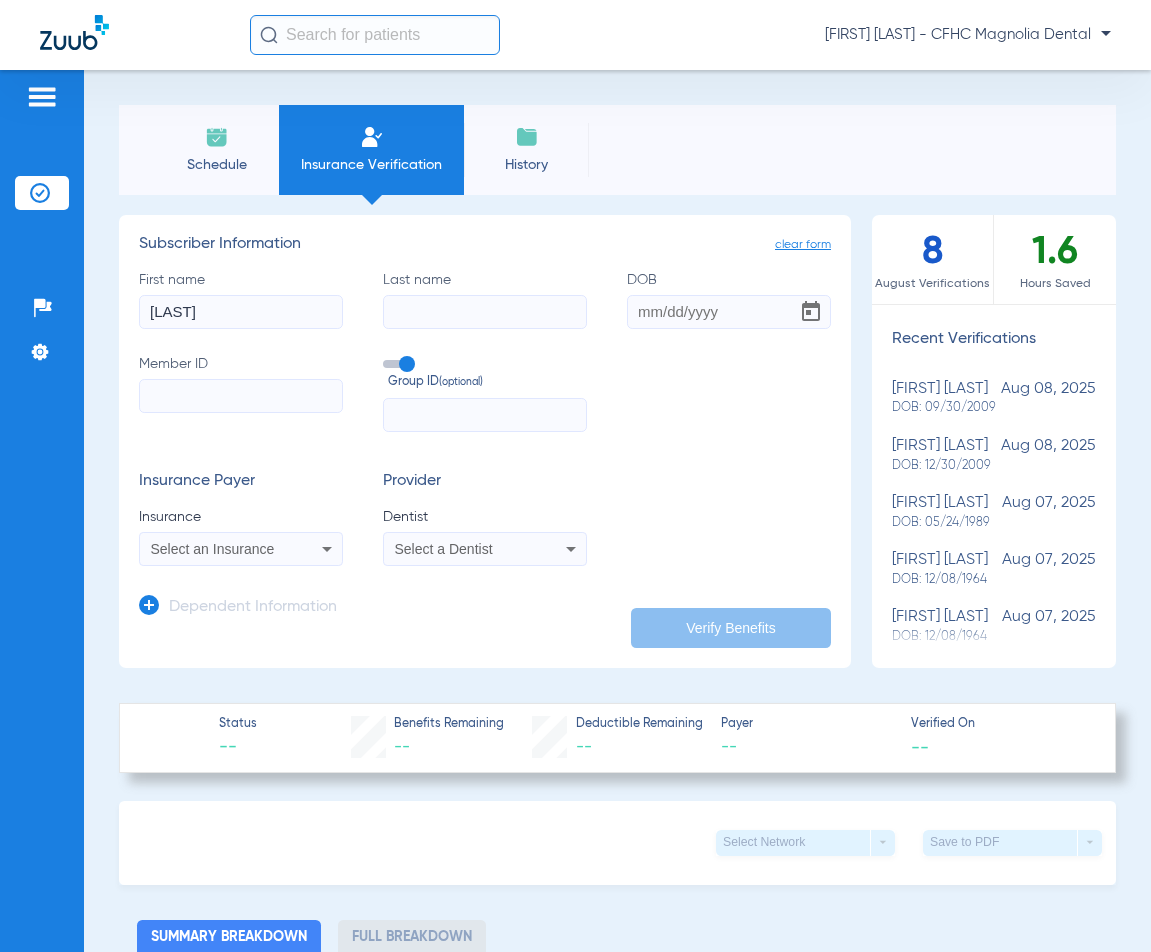 type on "TAHMINA" 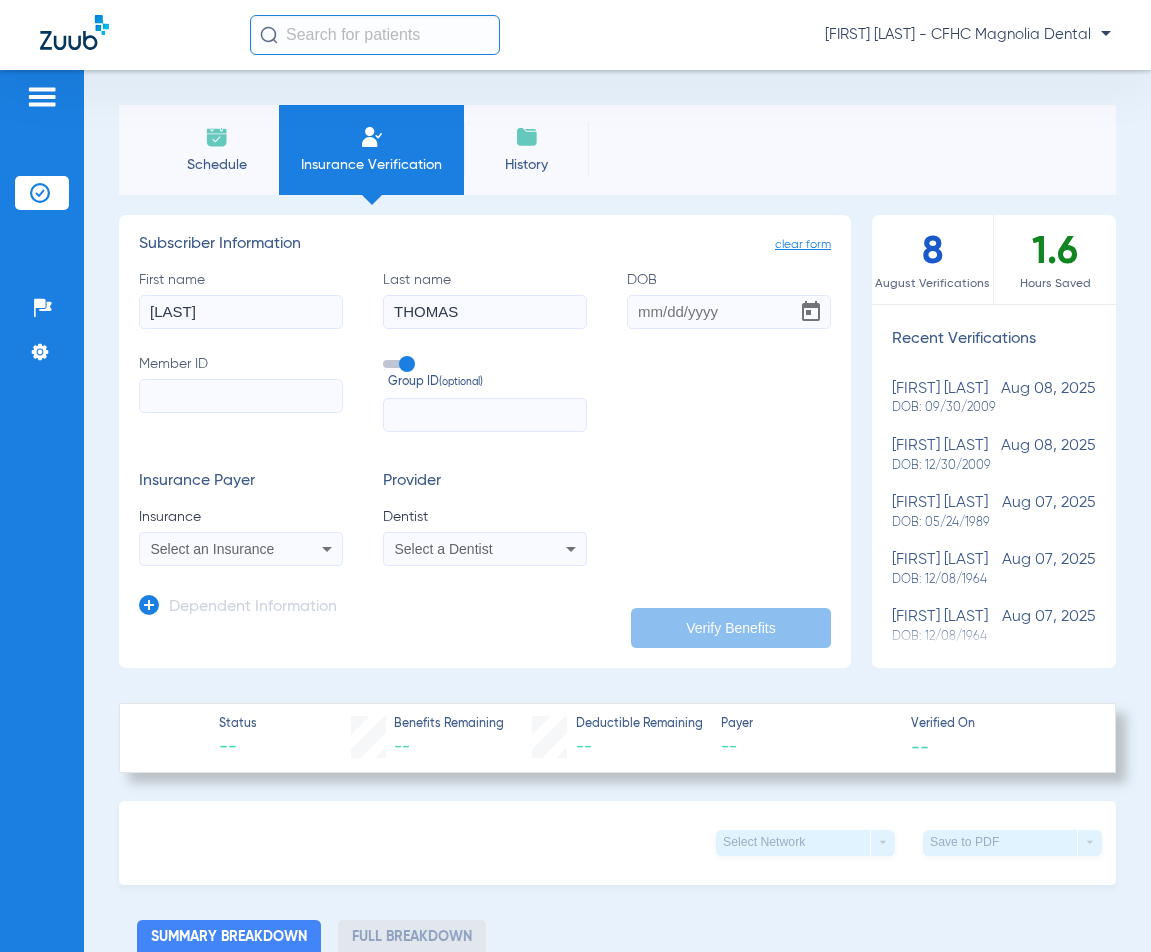 type on "THOMAS" 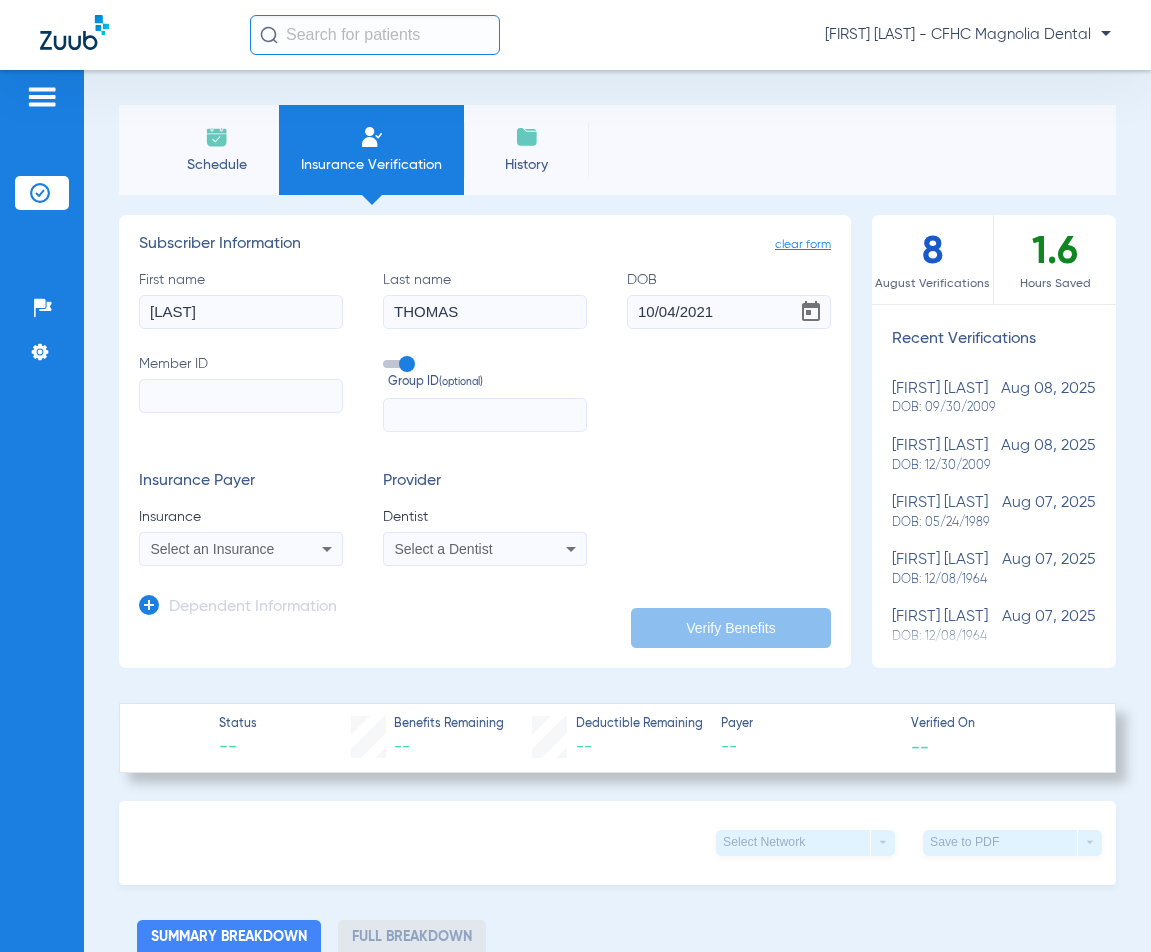 type on "10/04/2021" 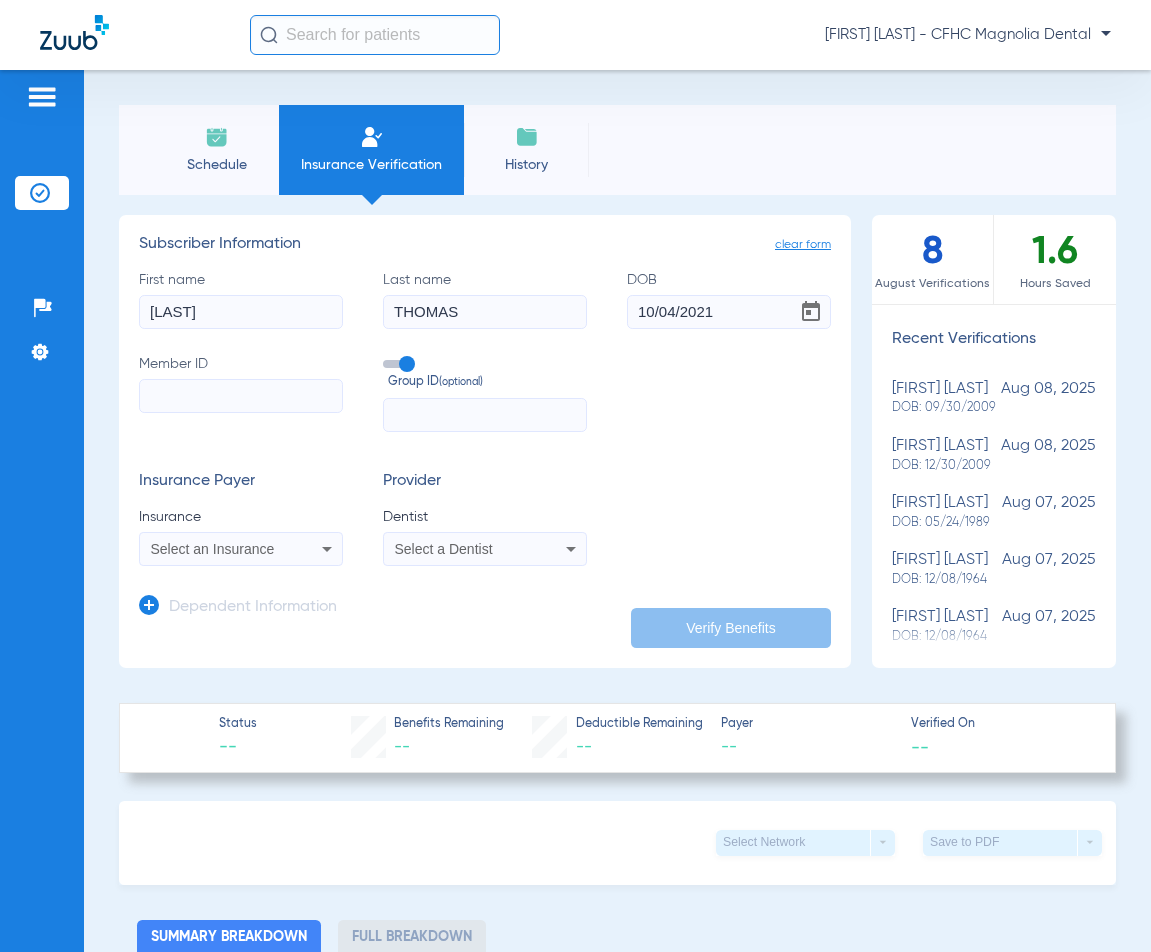 type 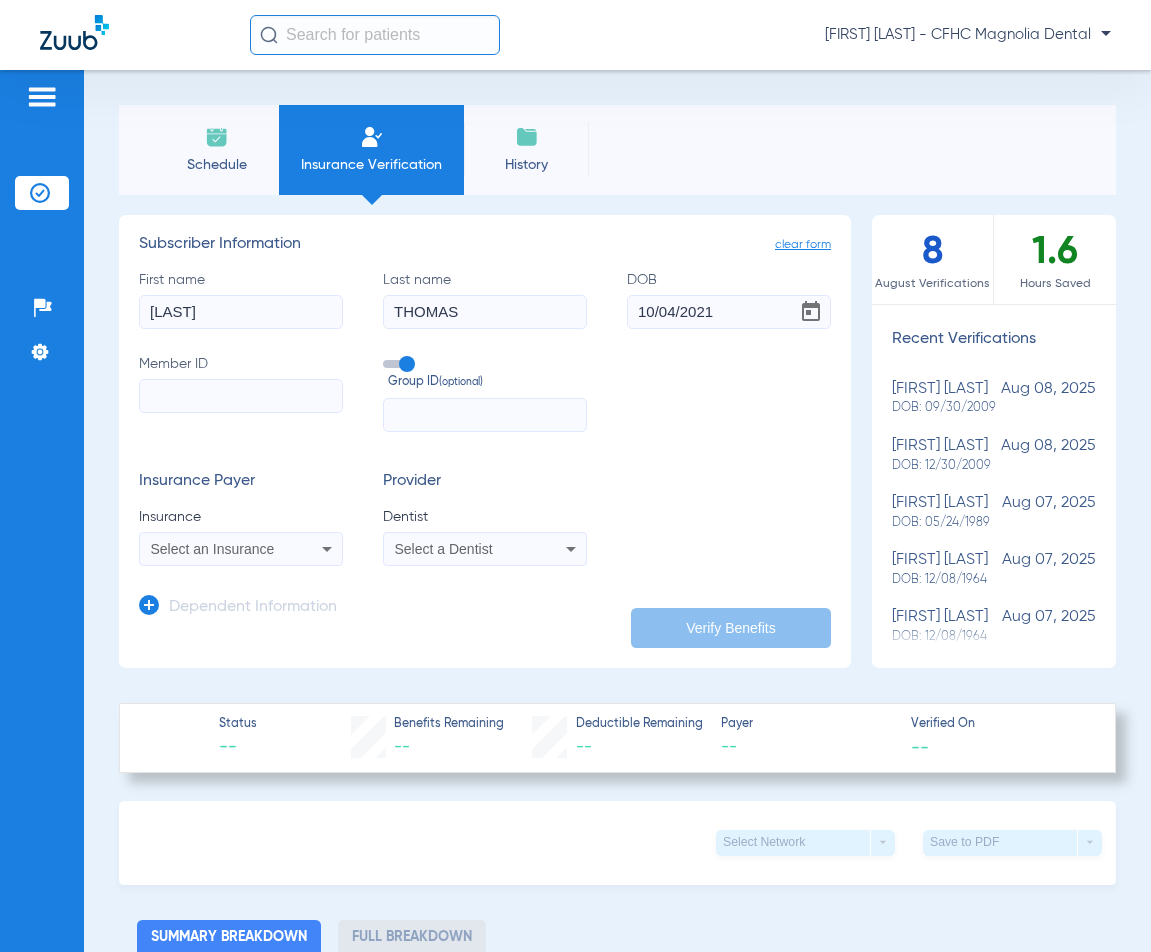paste on "003249865" 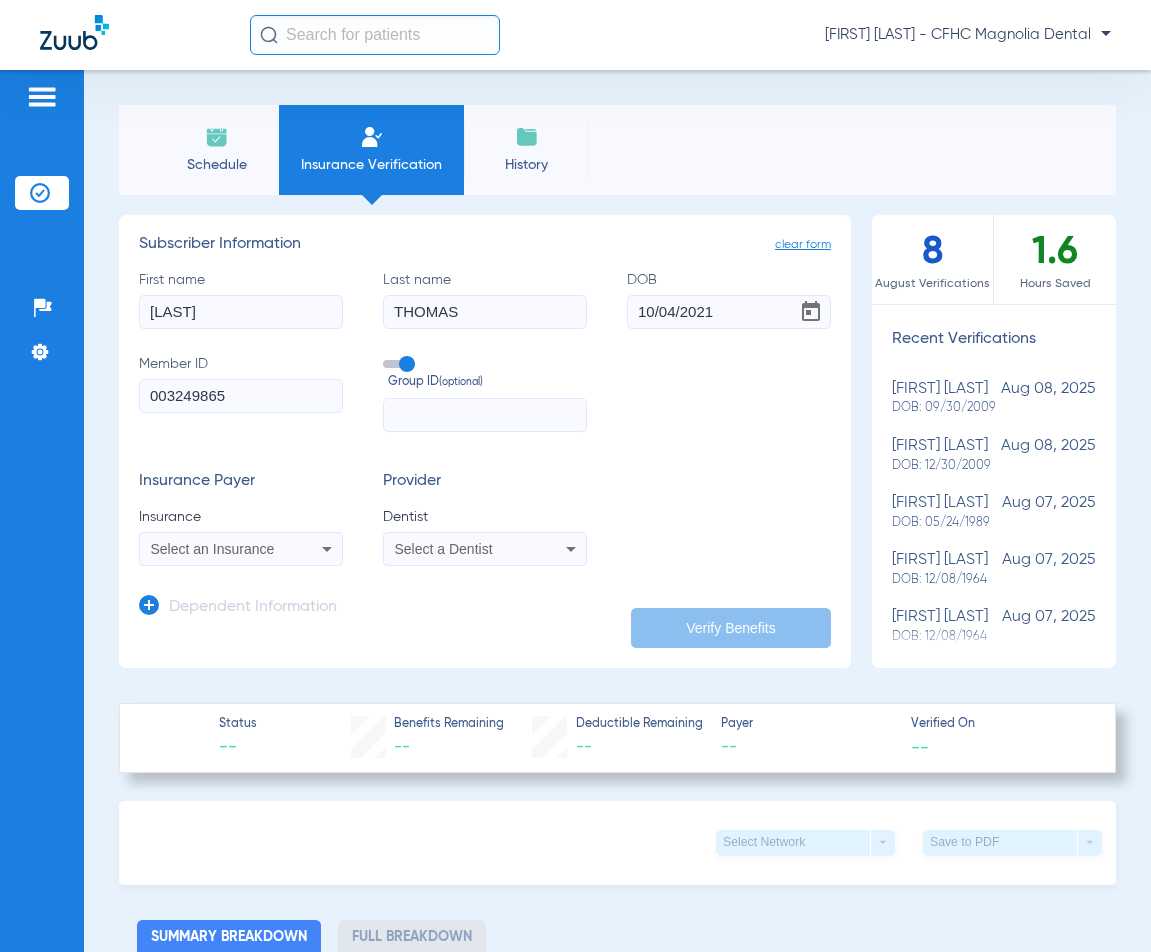 type on "003249865" 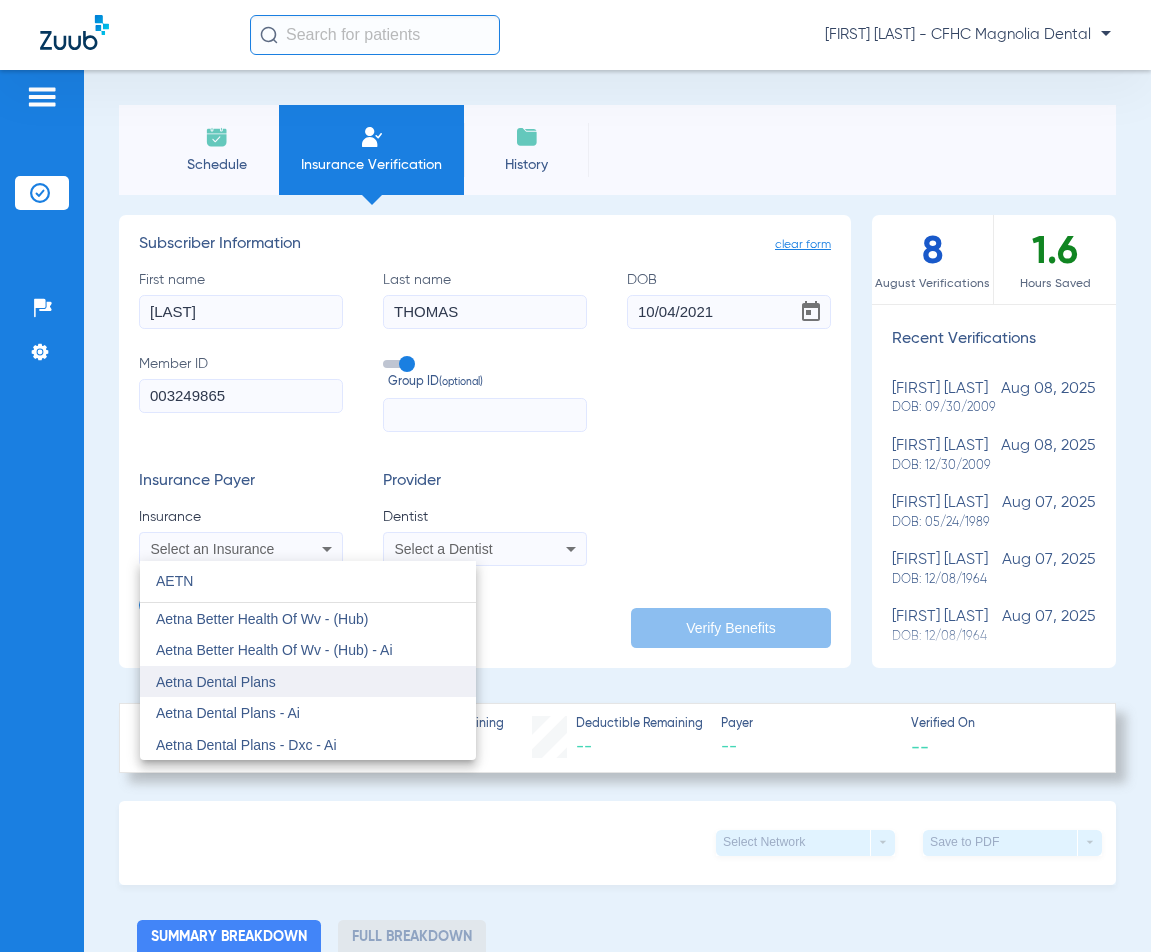 type on "AETN" 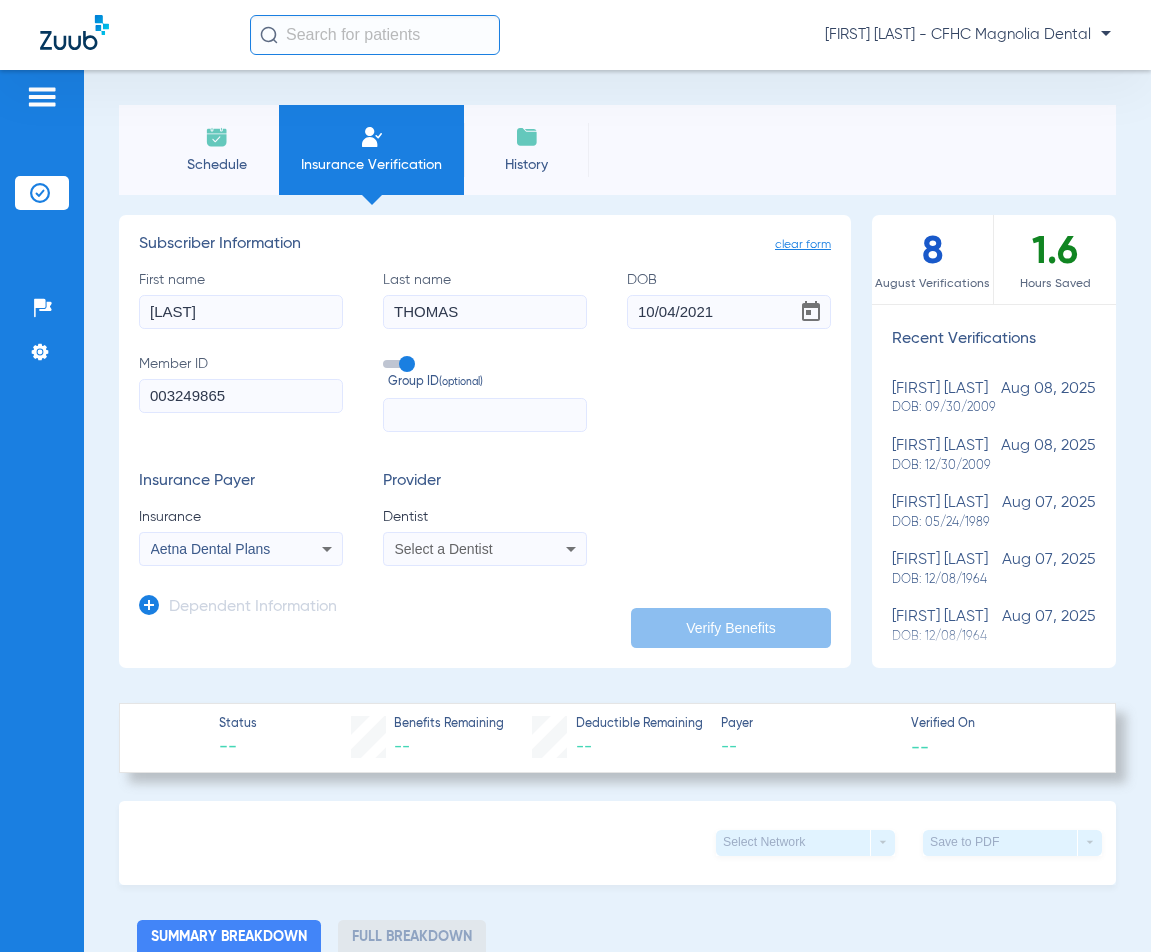 click on "Dentist
Select a Dentist" 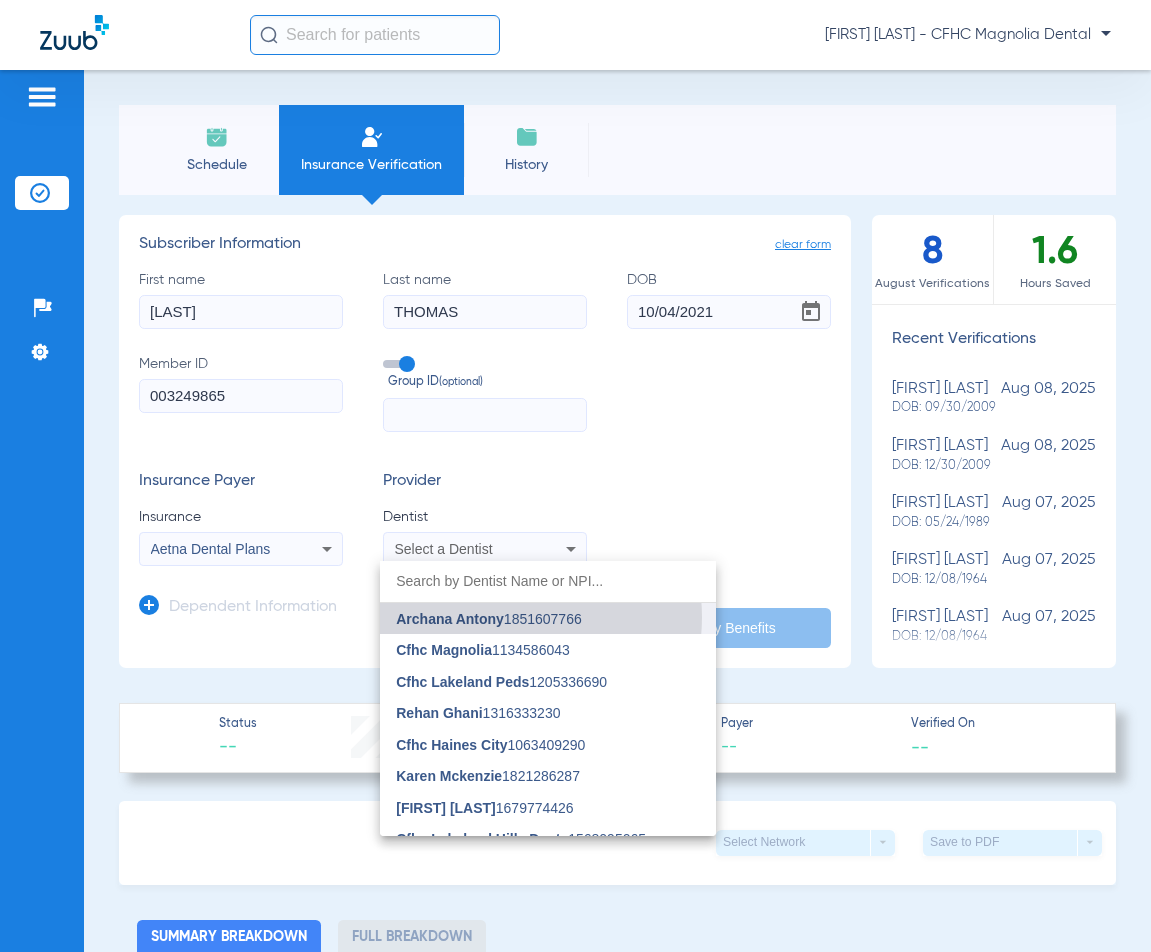 click on "Archana Antony" at bounding box center [450, 619] 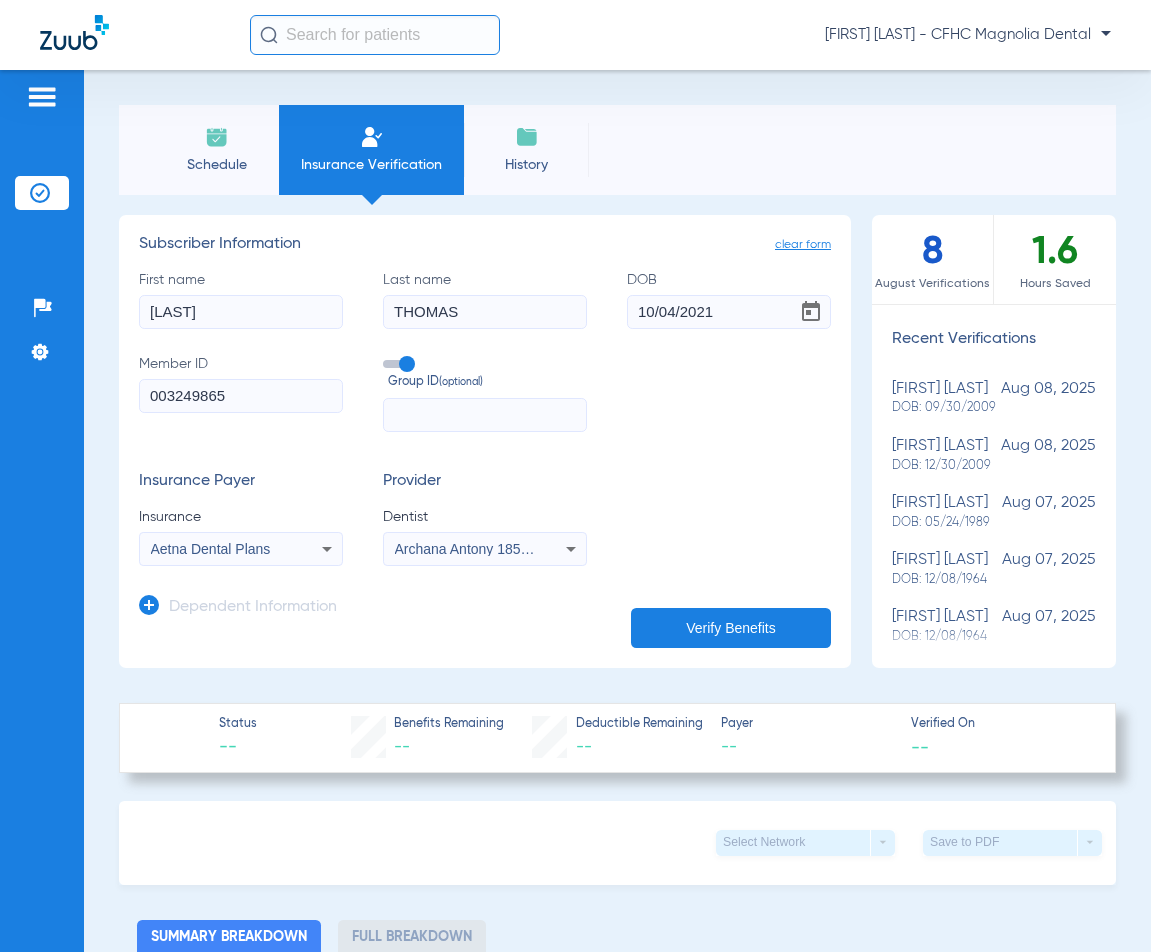 click on "Verify Benefits" 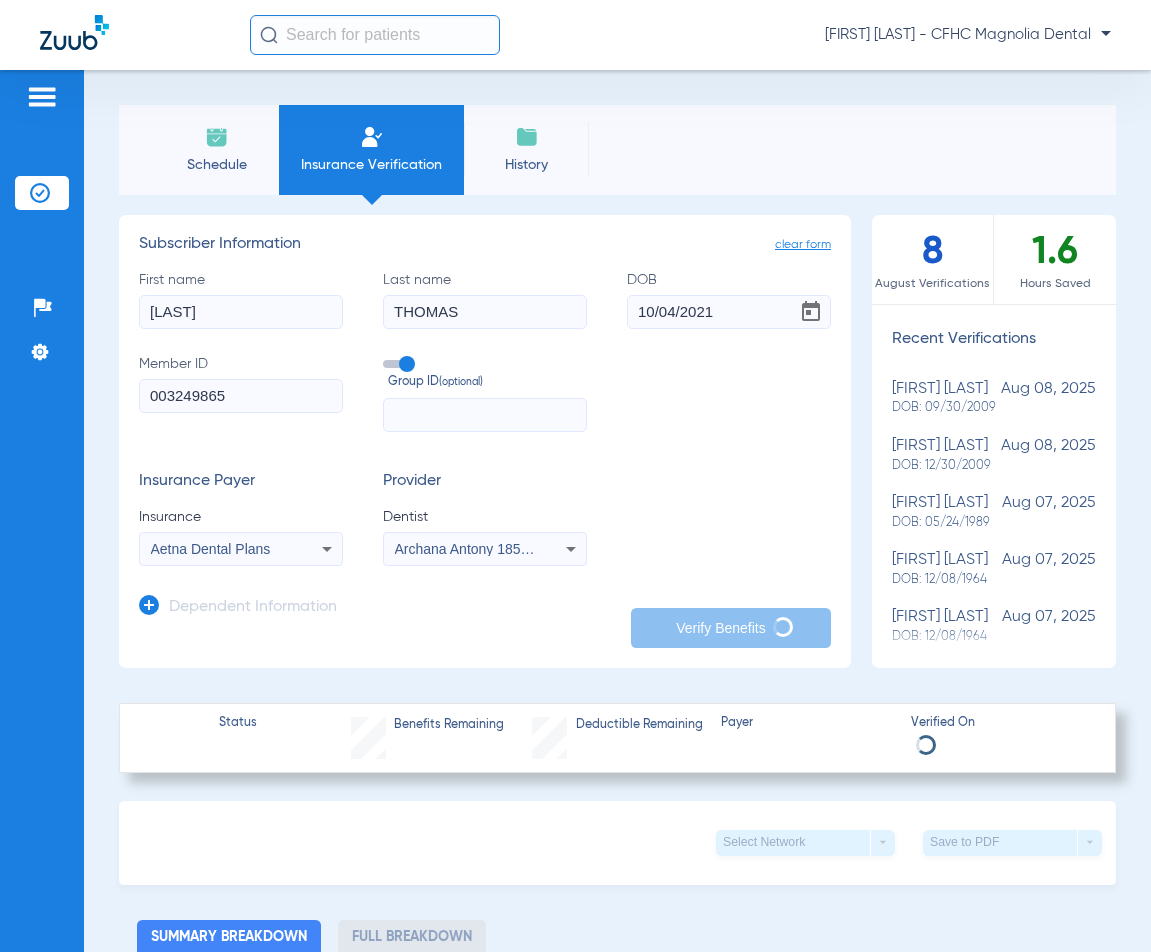 click on "Schedule Insurance Verification History  Last Appt. Sync Time:   Today - 10:38 AM   clear form   Subscriber Information
First name  TAHMINA  Last name  THOMAS  DOB  10/04/2021  Member ID  003249865  Group ID  (optional)  Insurance Payer   Insurance
Aetna Dental Plans  Provider   Dentist
Archana Antony  1851607766  Dependent Information   Verify Benefits   8   August Verifications   1.6   Hours Saved   Recent Verifications   stacie desir   DOB: 09/30/2009   Aug 08, 2025   zion williams   DOB: 12/30/2009   Aug 08, 2025   jeishaliz andino   DOB: 05/24/1989   Aug 07, 2025   martin heatherly   DOB: 12/08/1964   Aug 07, 2025   martin heatherly   DOB: 12/08/1964   Aug 07, 2025   zoe martinez   DOB: 05/04/2020   Aug 07, 2025   zoe martinez resendiz   DOB: 05/04/2020   Aug 07, 2025   scarlett goguen   DOB: 07/20/2022   Aug 04, 2025   astride laguerre jean p   DOB: 08/08/1986   Aug 02, 2025   christopher carpenter   DOB: 10/13/2016   Aug 02, 2025   kingston berry   DOB: 09/28/2015   Jul 31, 2025   edward wilson" at bounding box center [617, 511] 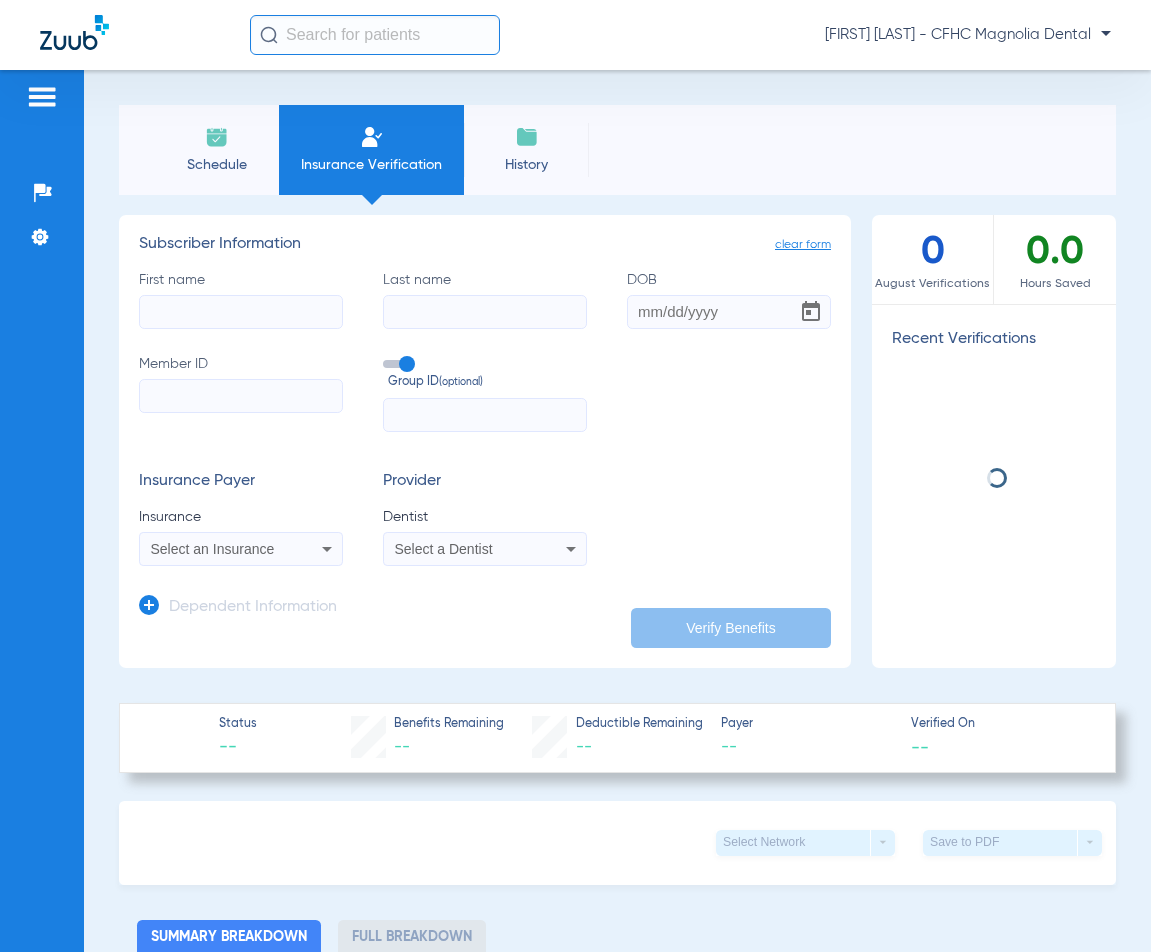 scroll, scrollTop: 0, scrollLeft: 0, axis: both 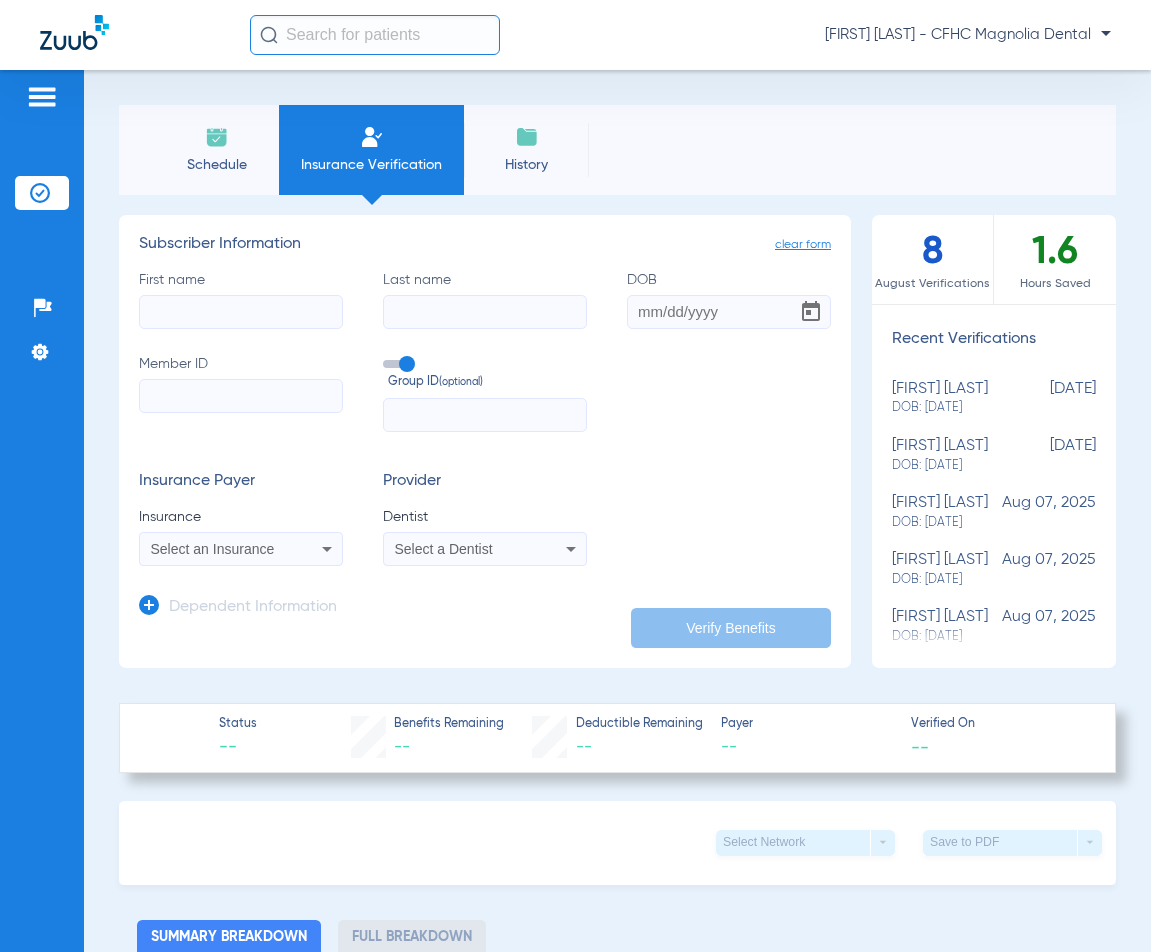 click on "Member ID" 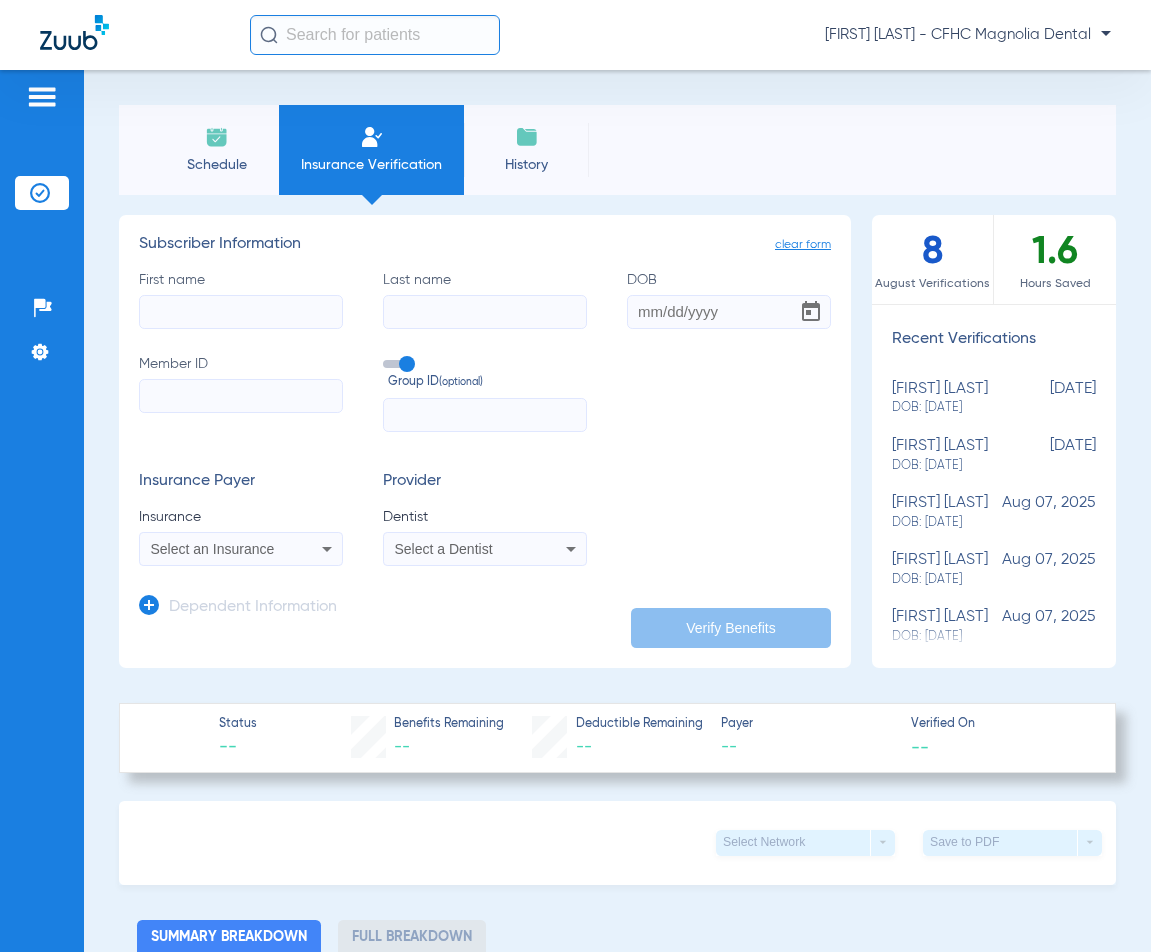 paste on "[PHONE]" 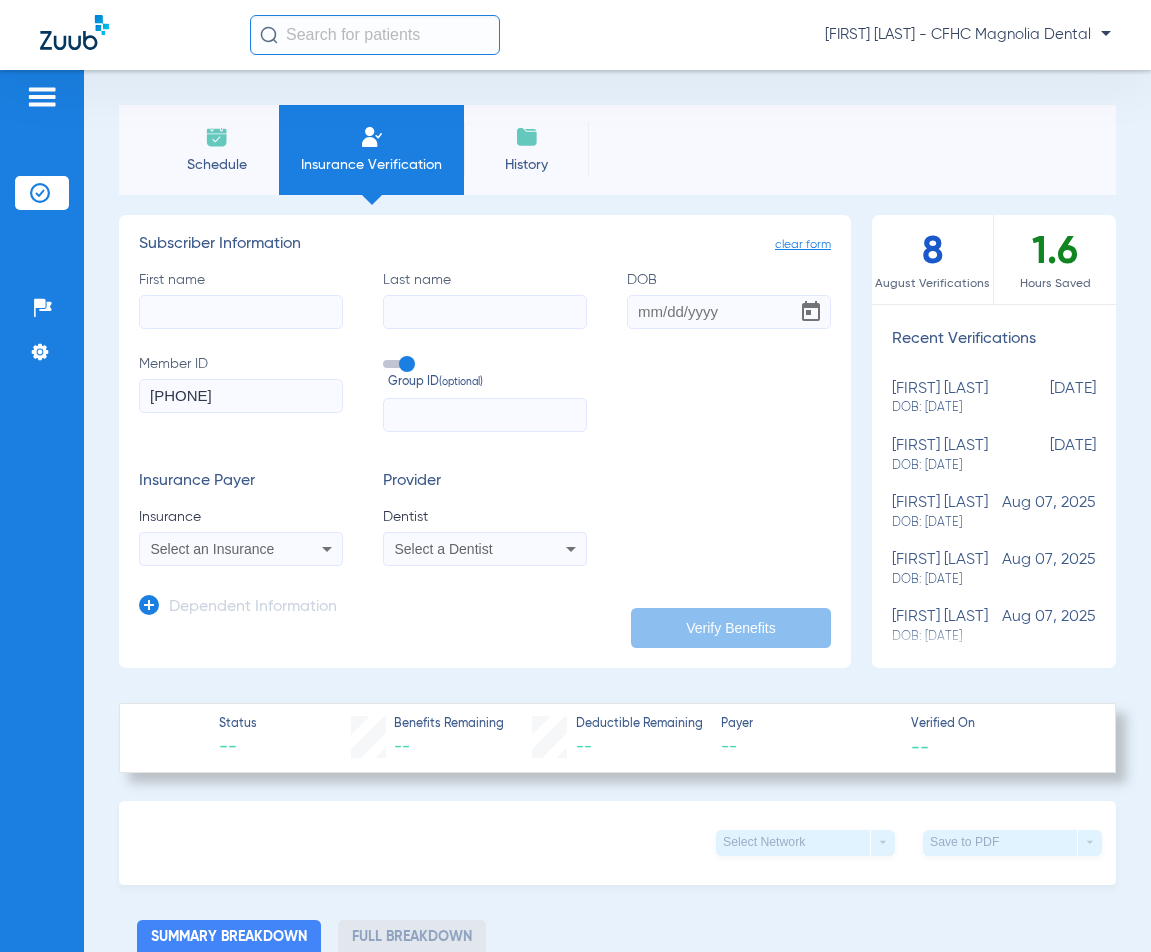 type on "[PHONE]" 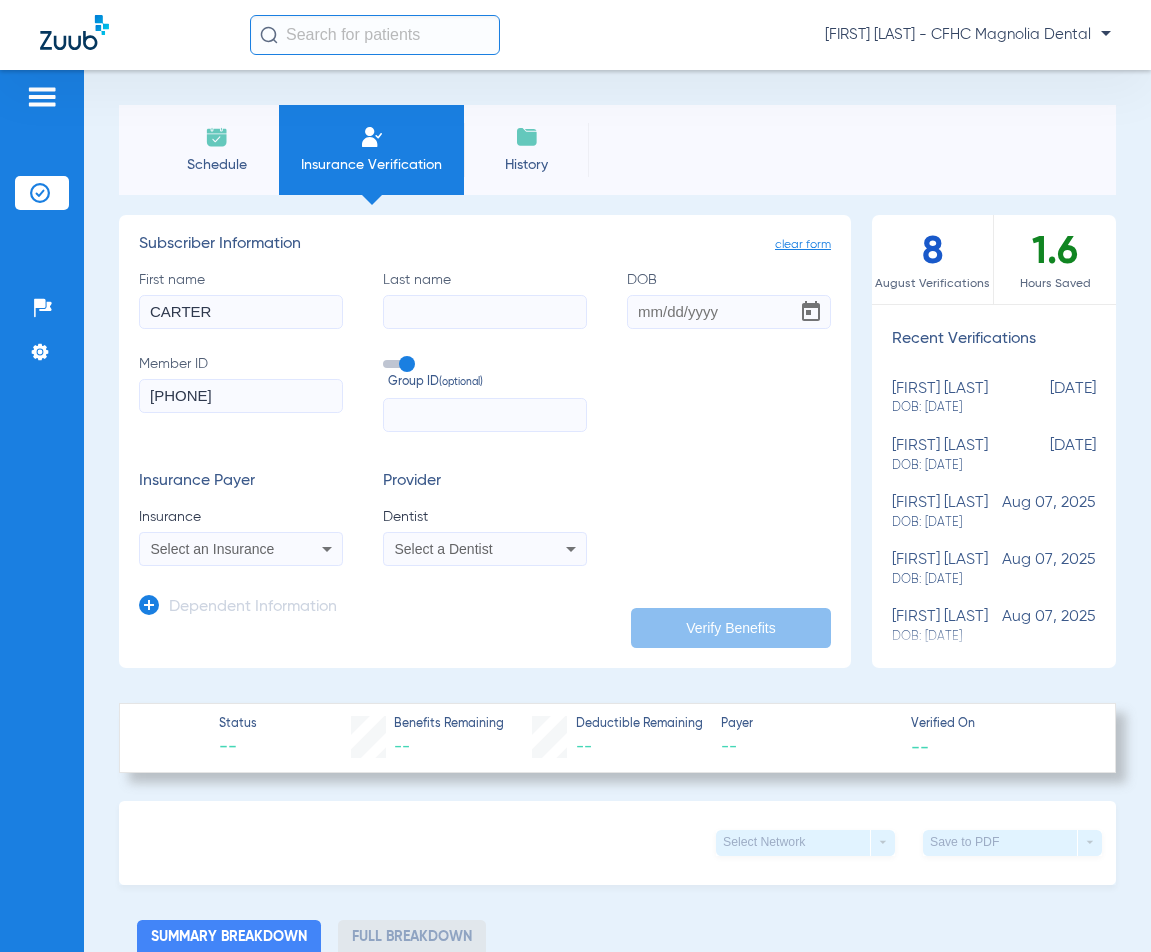type on "CARTER" 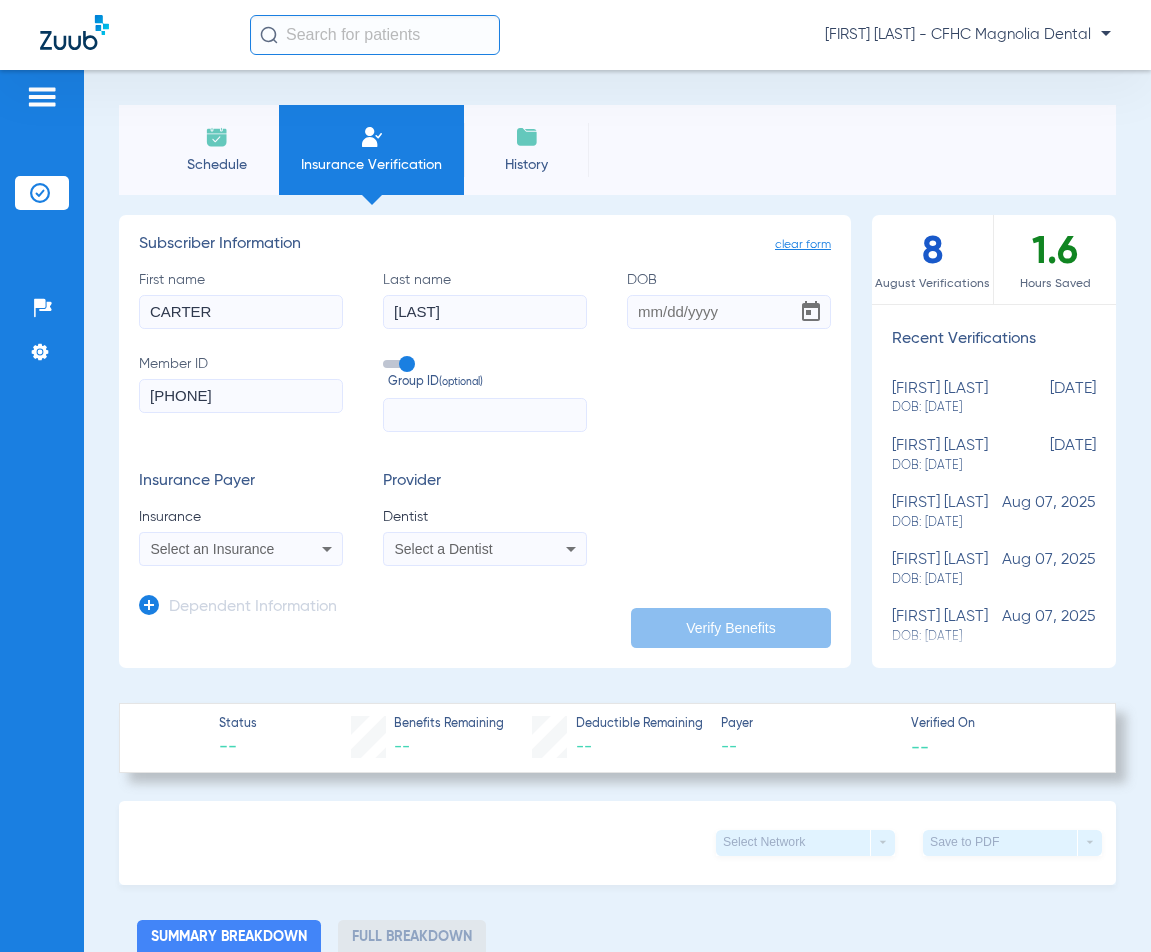 type on "[LAST]" 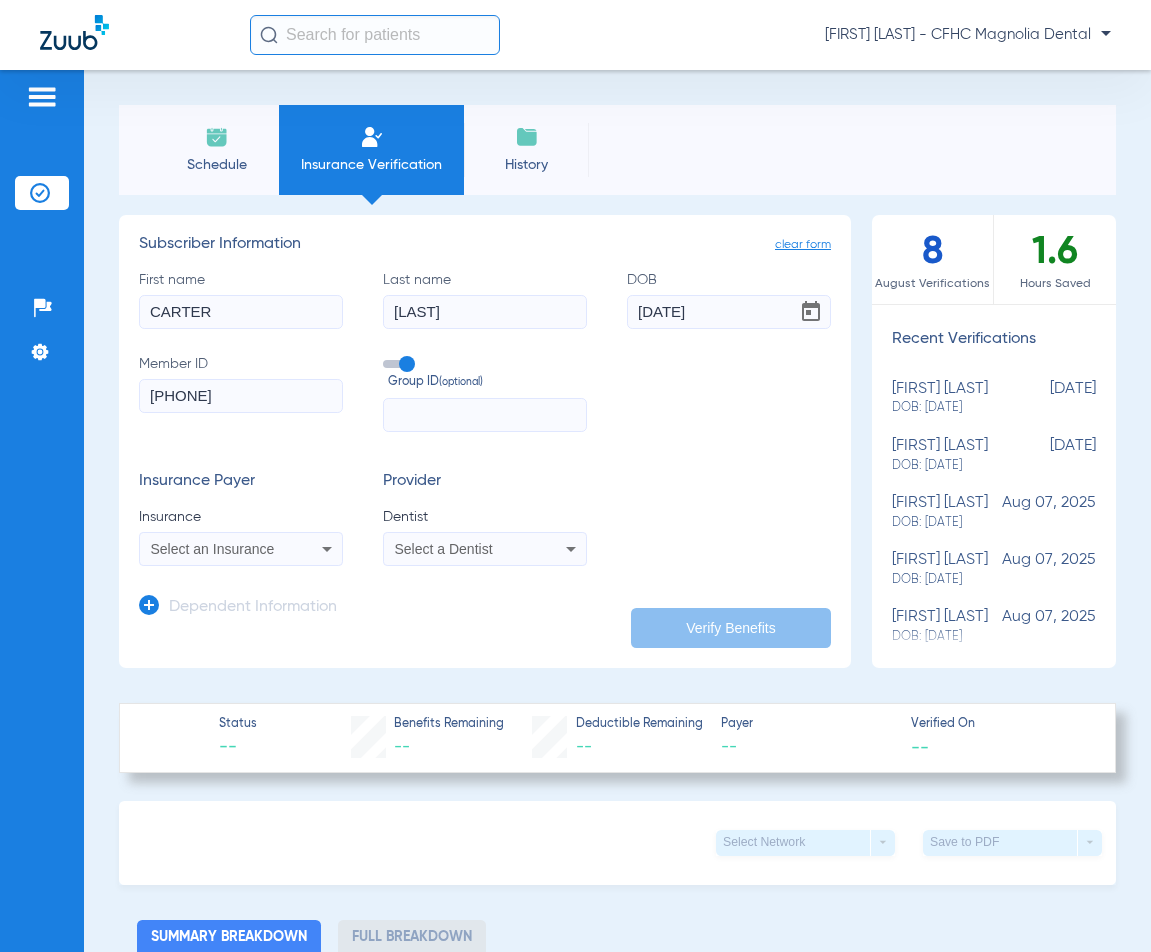 type on "[DATE]" 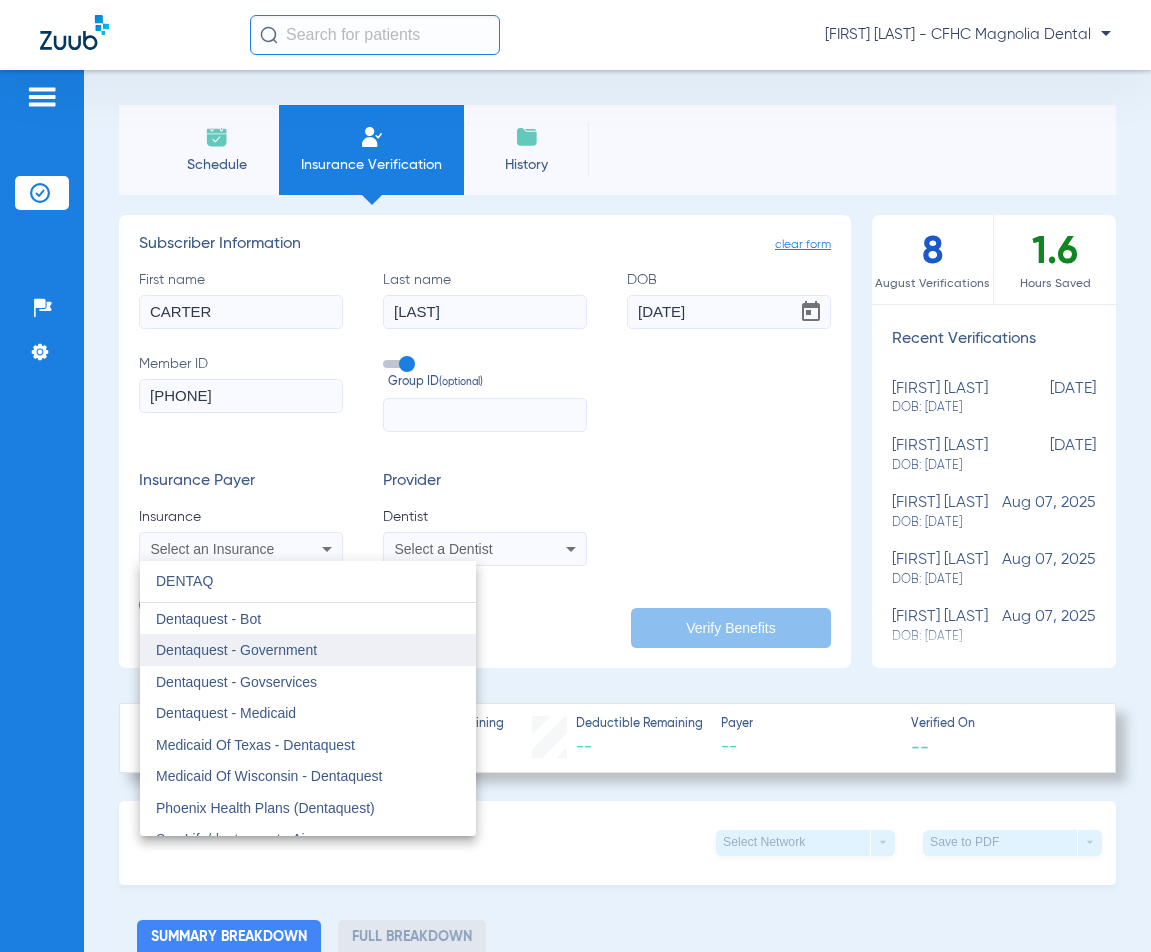 type on "DENTAQ" 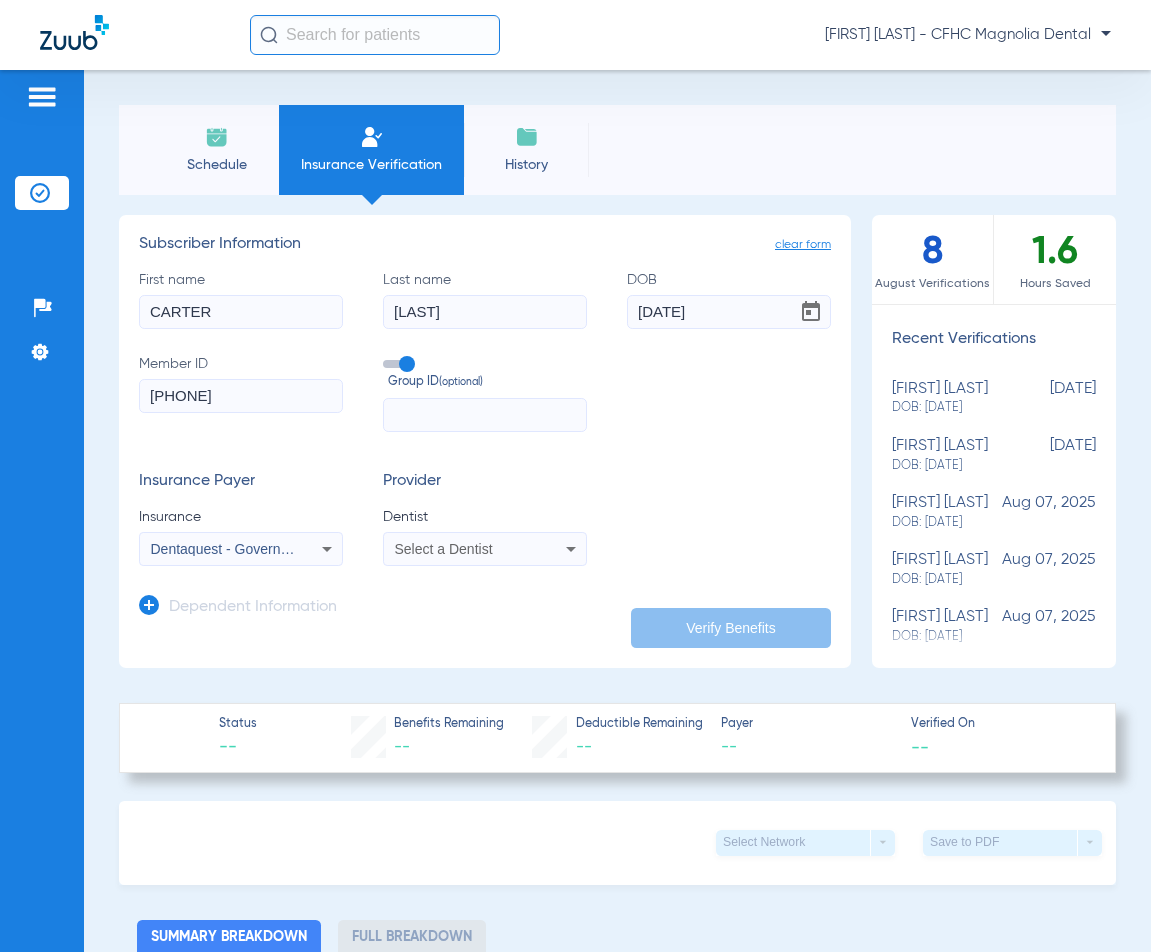 click on "Select a Dentist" at bounding box center (444, 549) 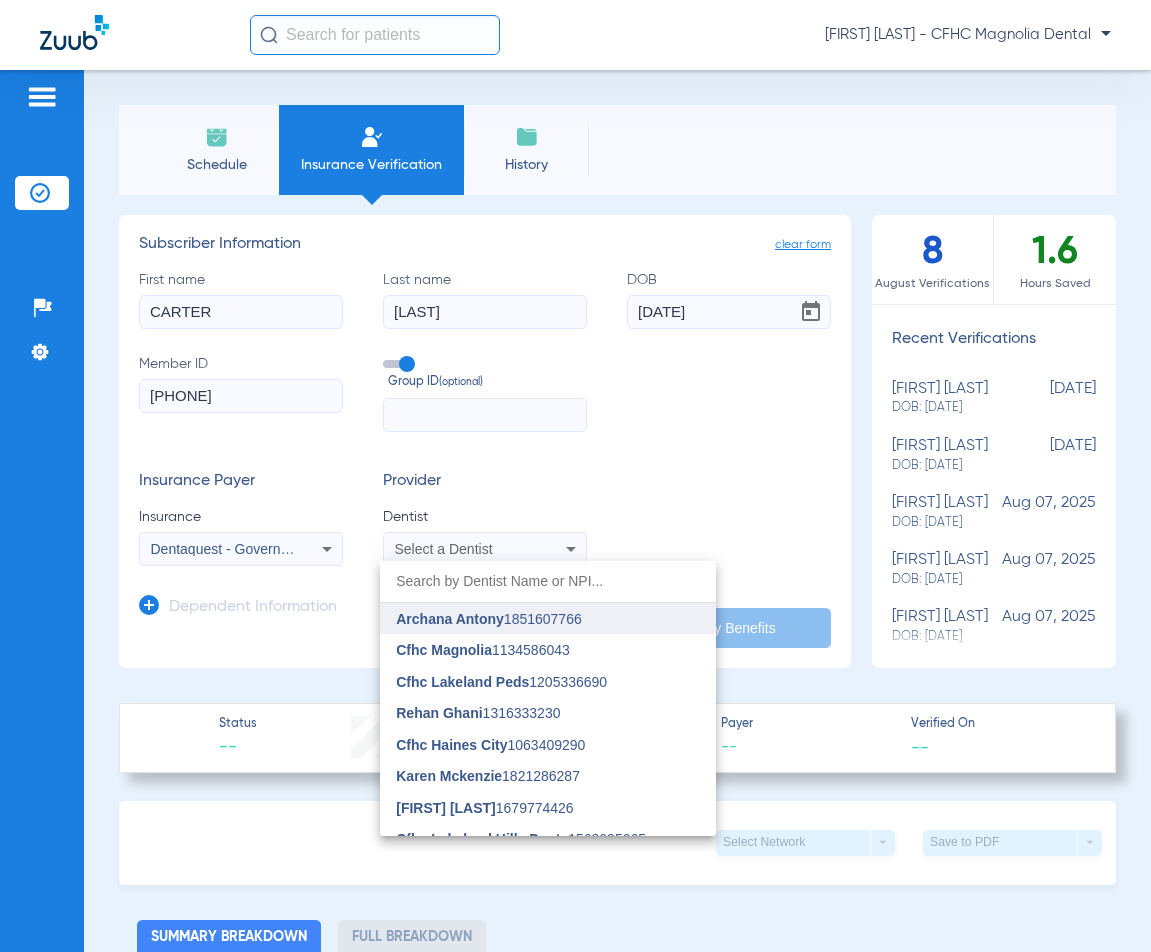 click on "Archana Antony" at bounding box center (450, 619) 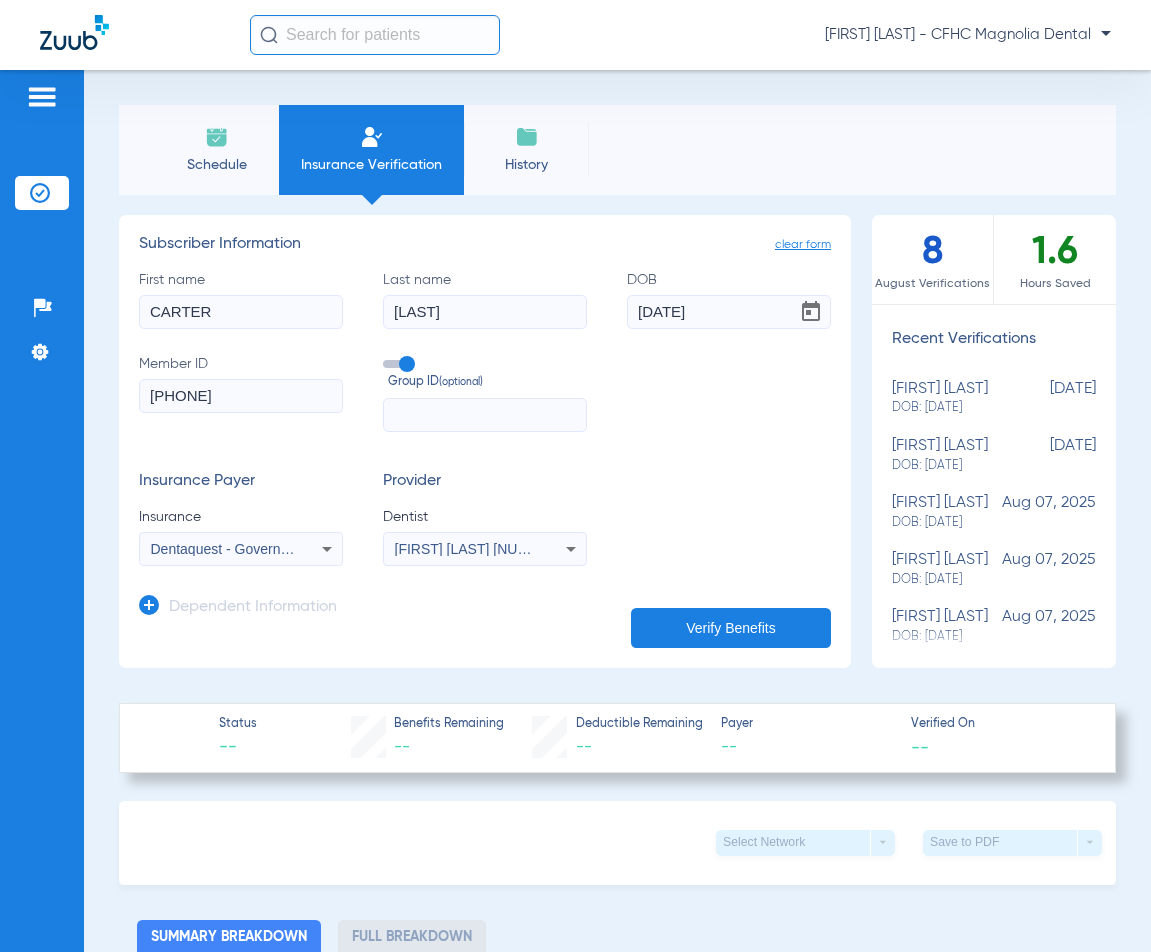 click on "Verify Benefits" 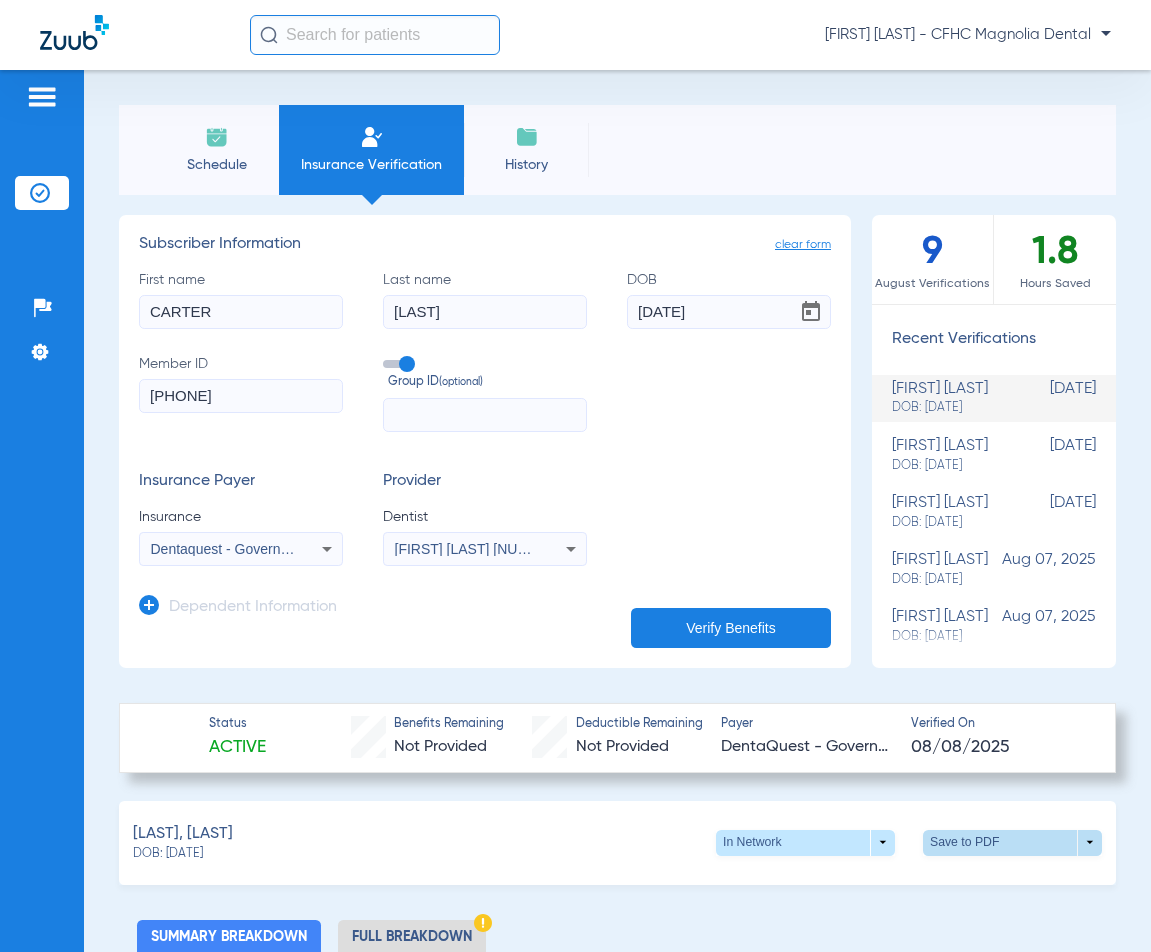click 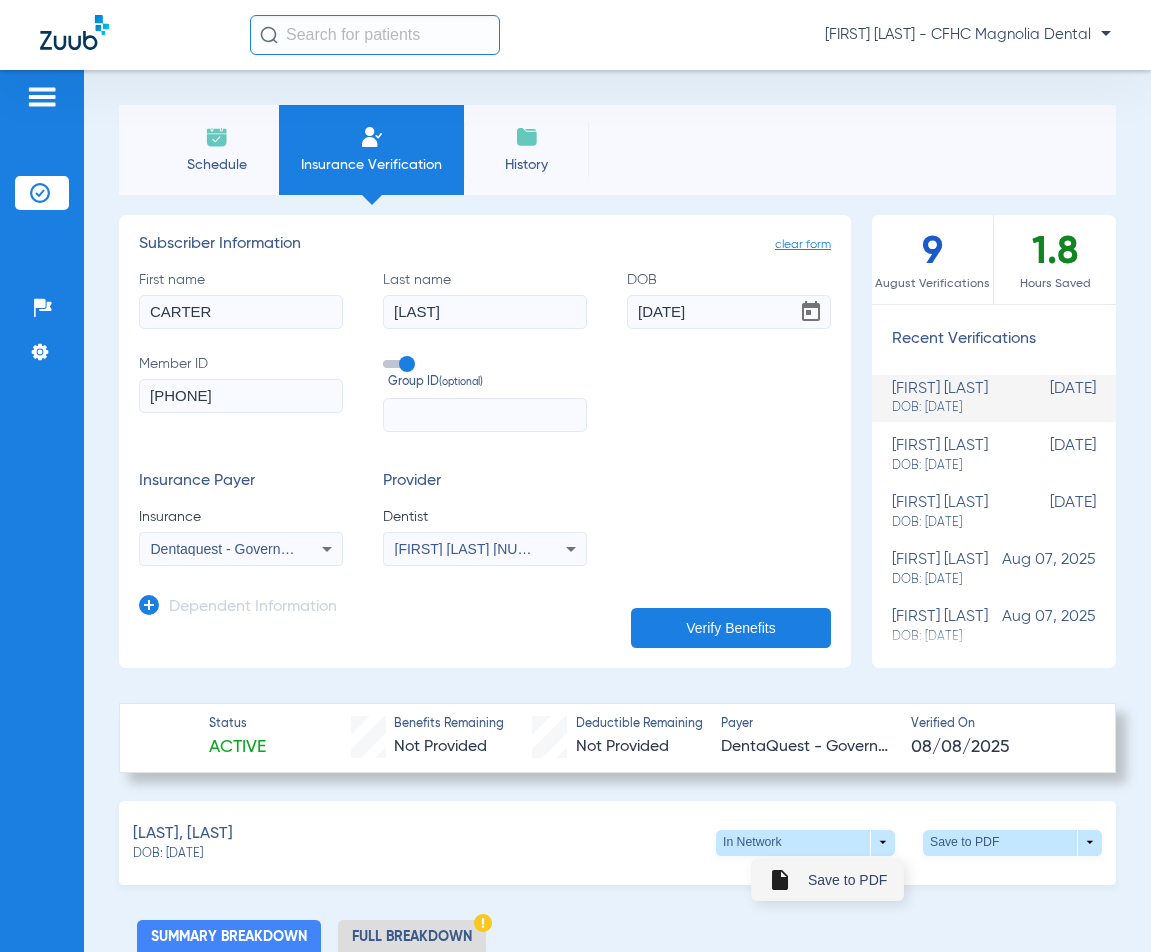click on "Save to PDF" at bounding box center [847, 880] 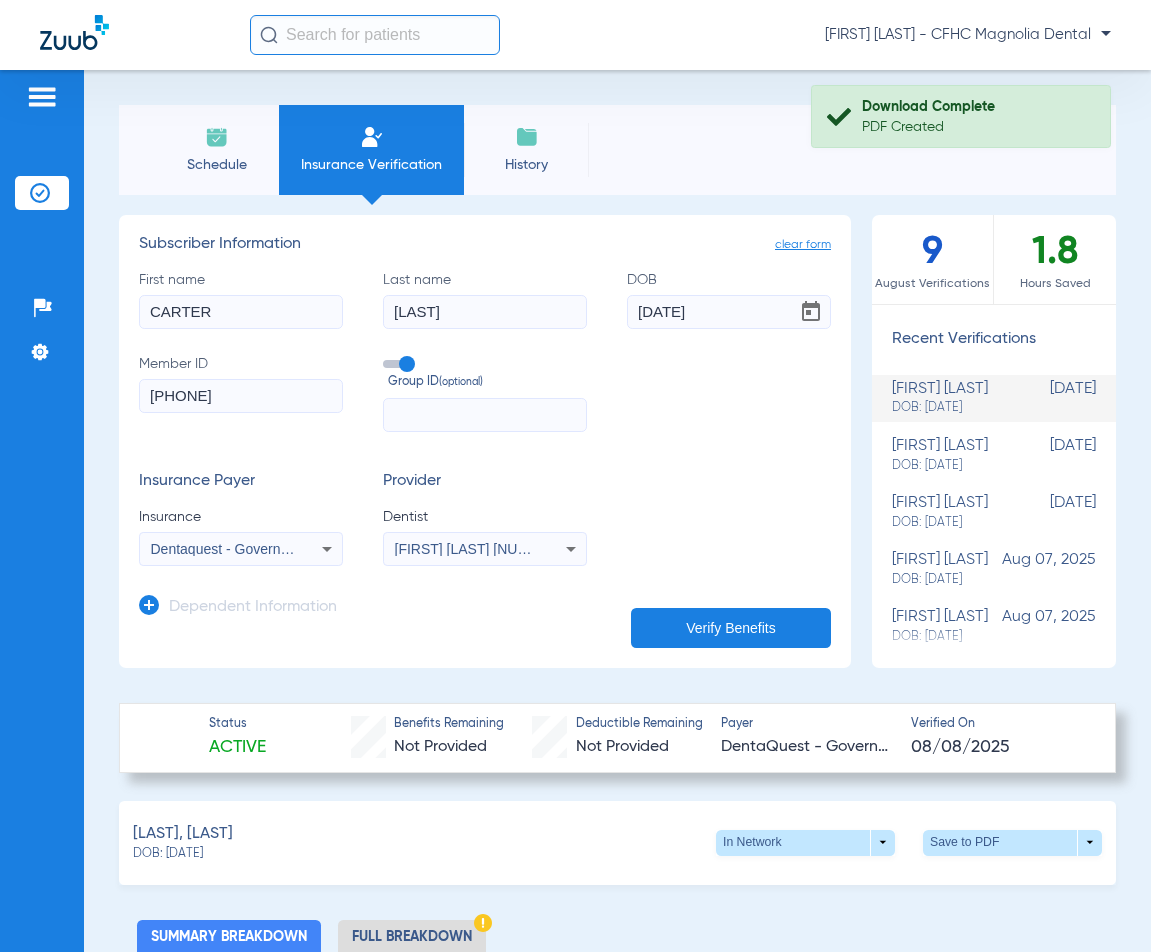 drag, startPoint x: 231, startPoint y: 850, endPoint x: 168, endPoint y: 859, distance: 63.63961 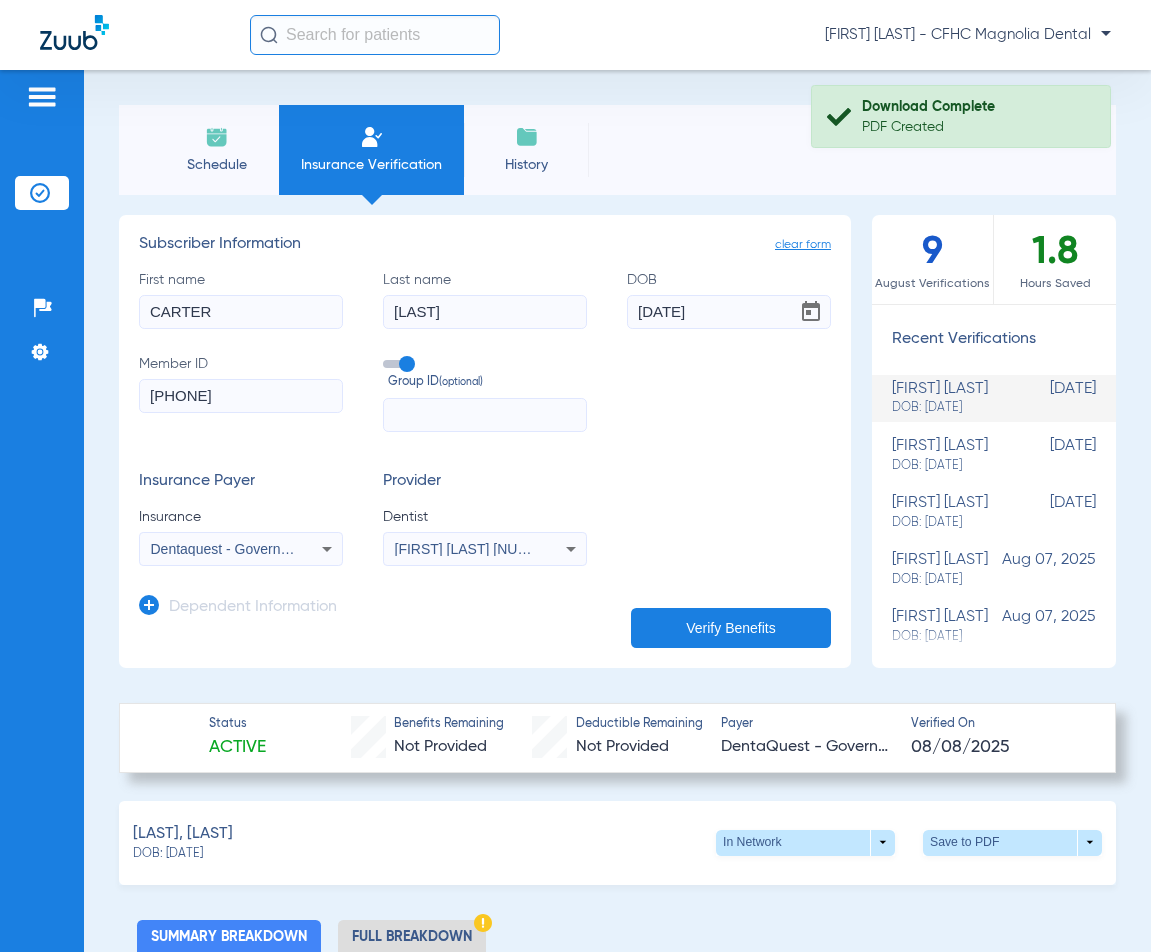 click on "DOB: [DATE]" 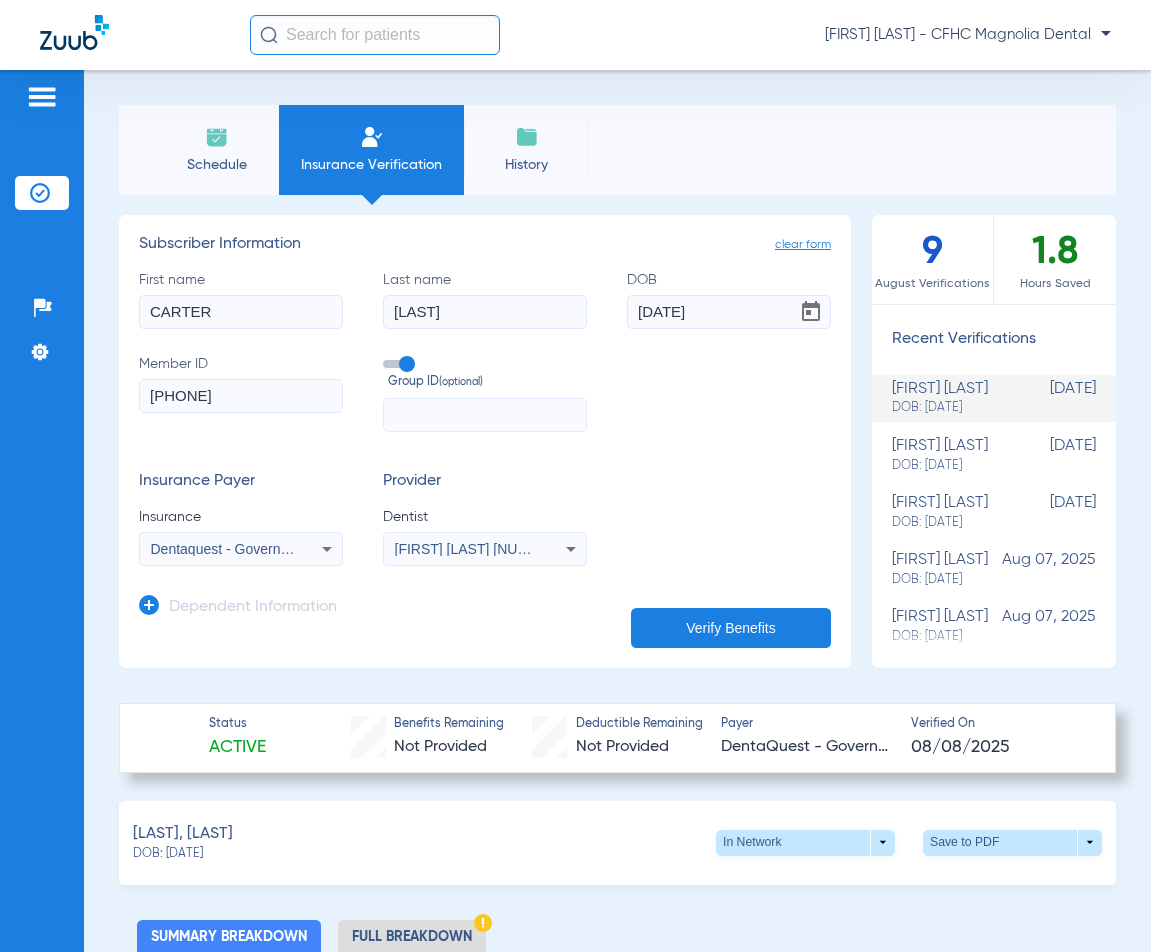 copy on "[DATE]" 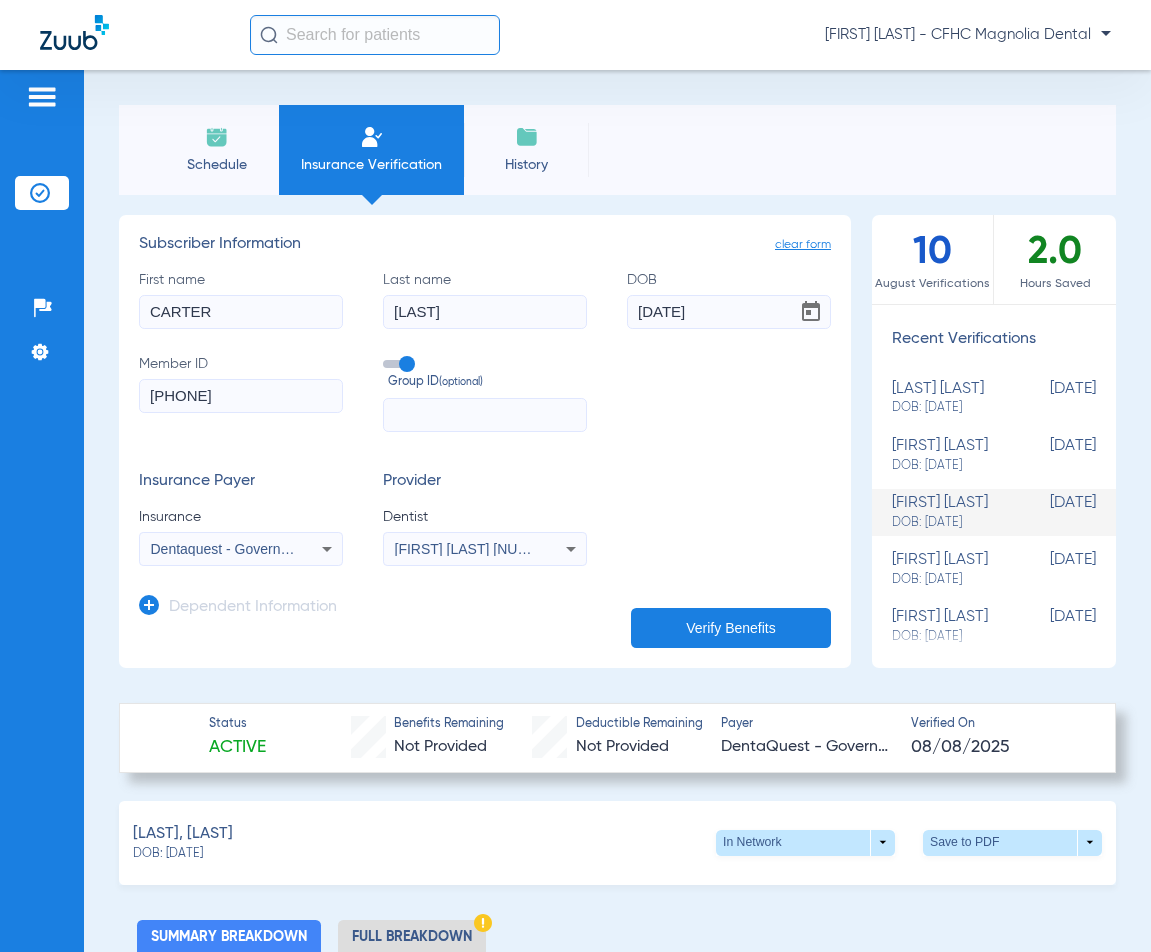 click on "Schedule" 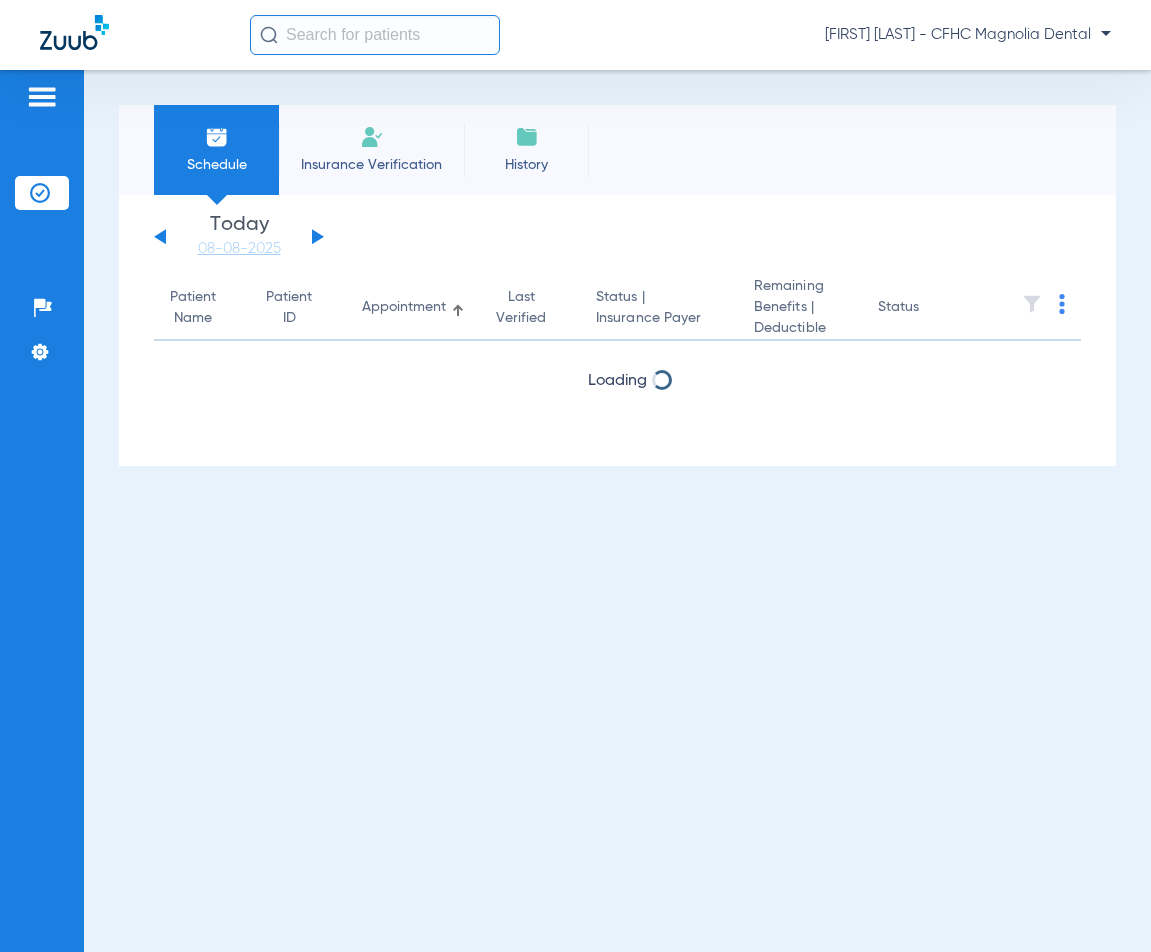 click on "Insurance Verification" 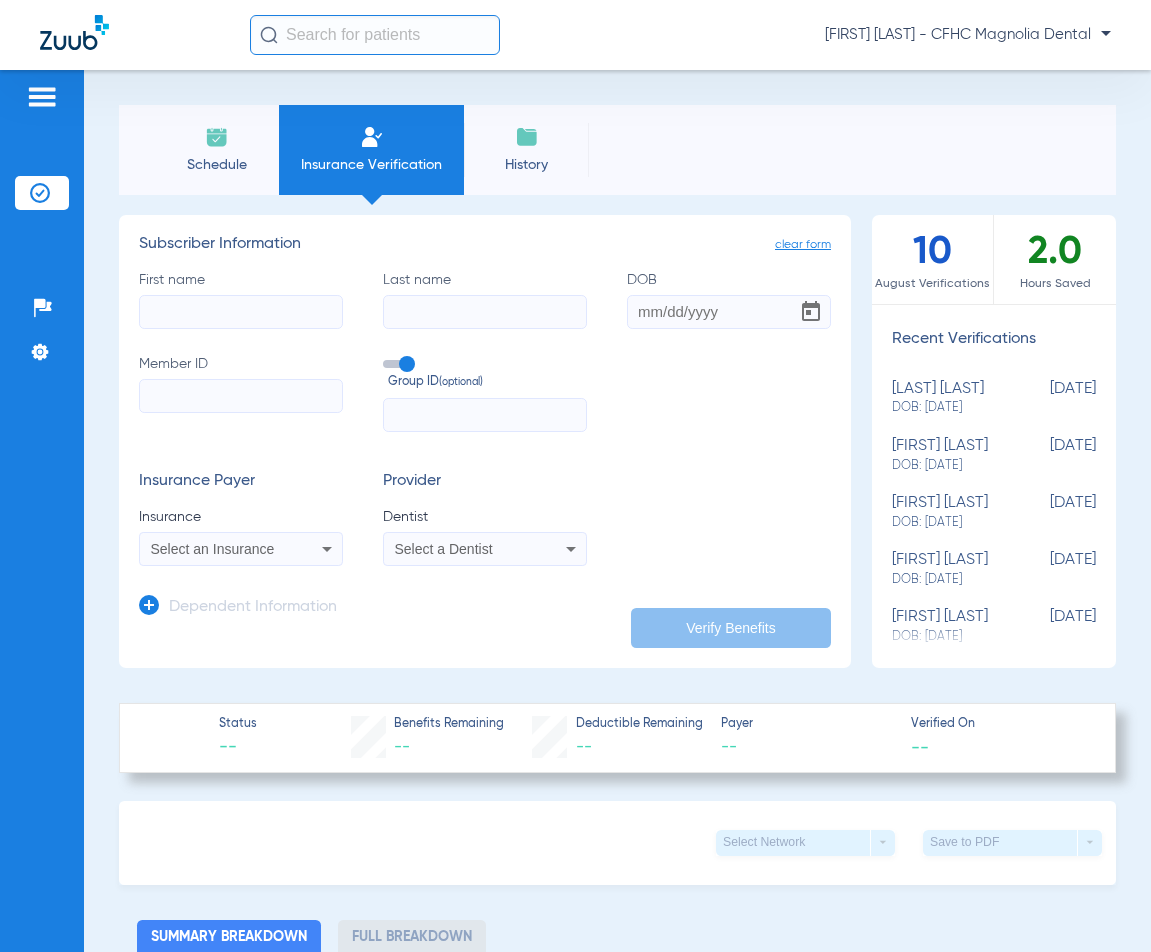 click on "First name" 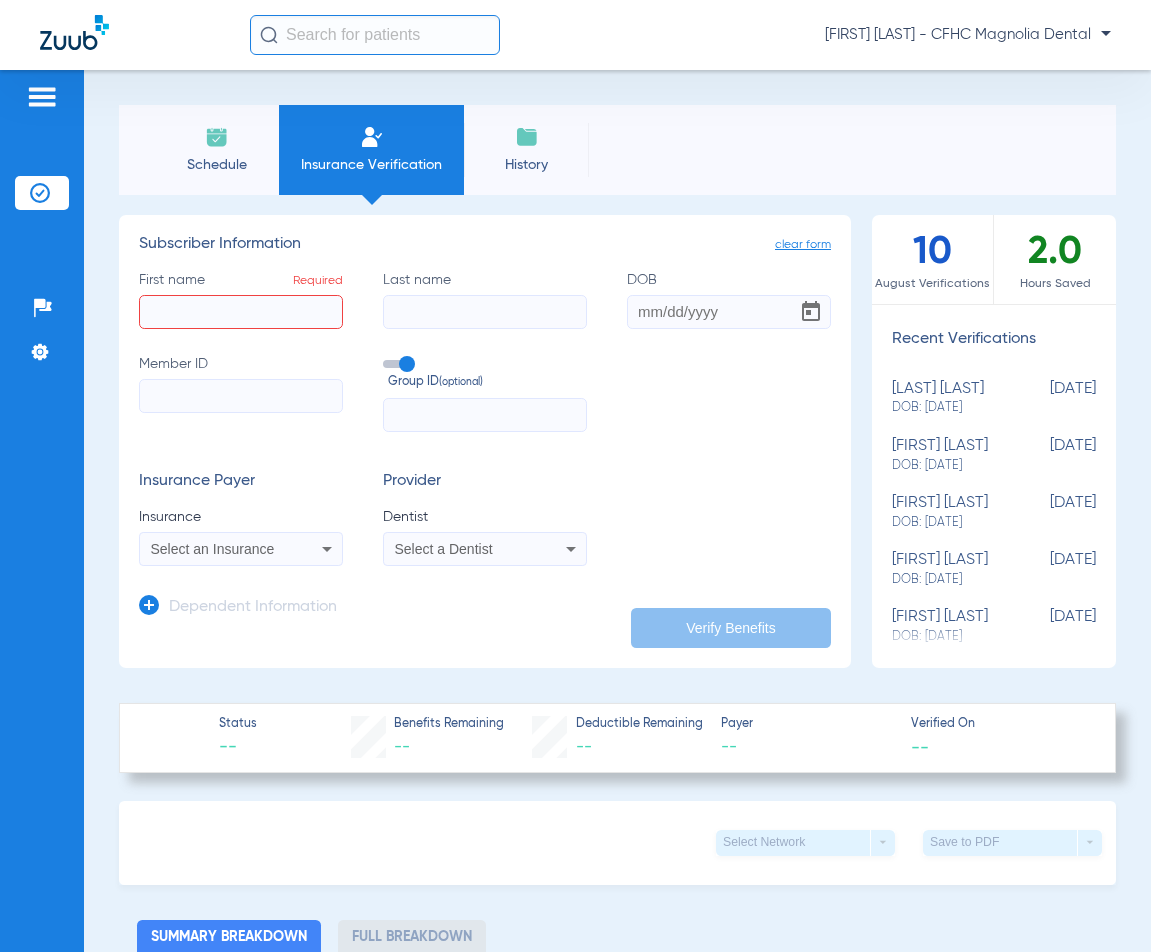 click on "First name  Required" 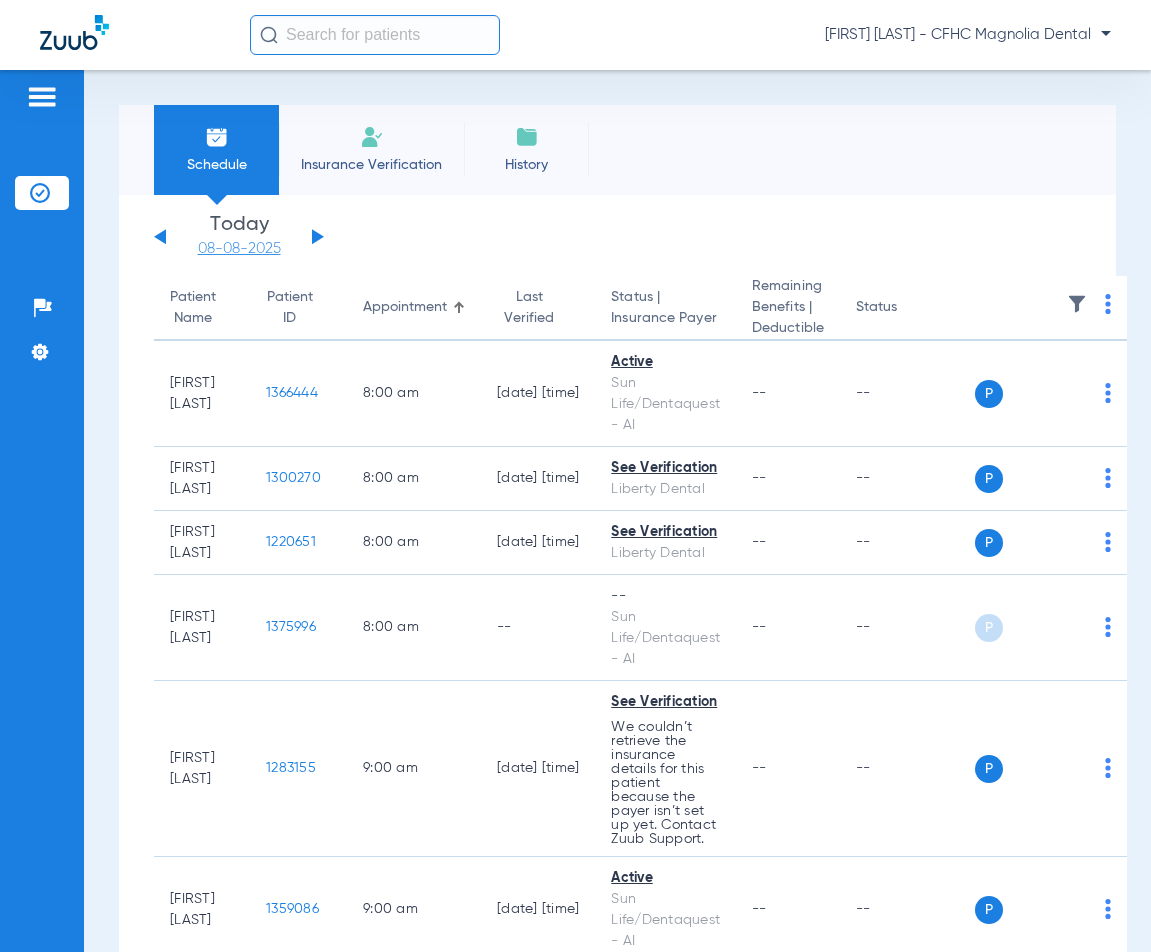 click on "08-08-2025" 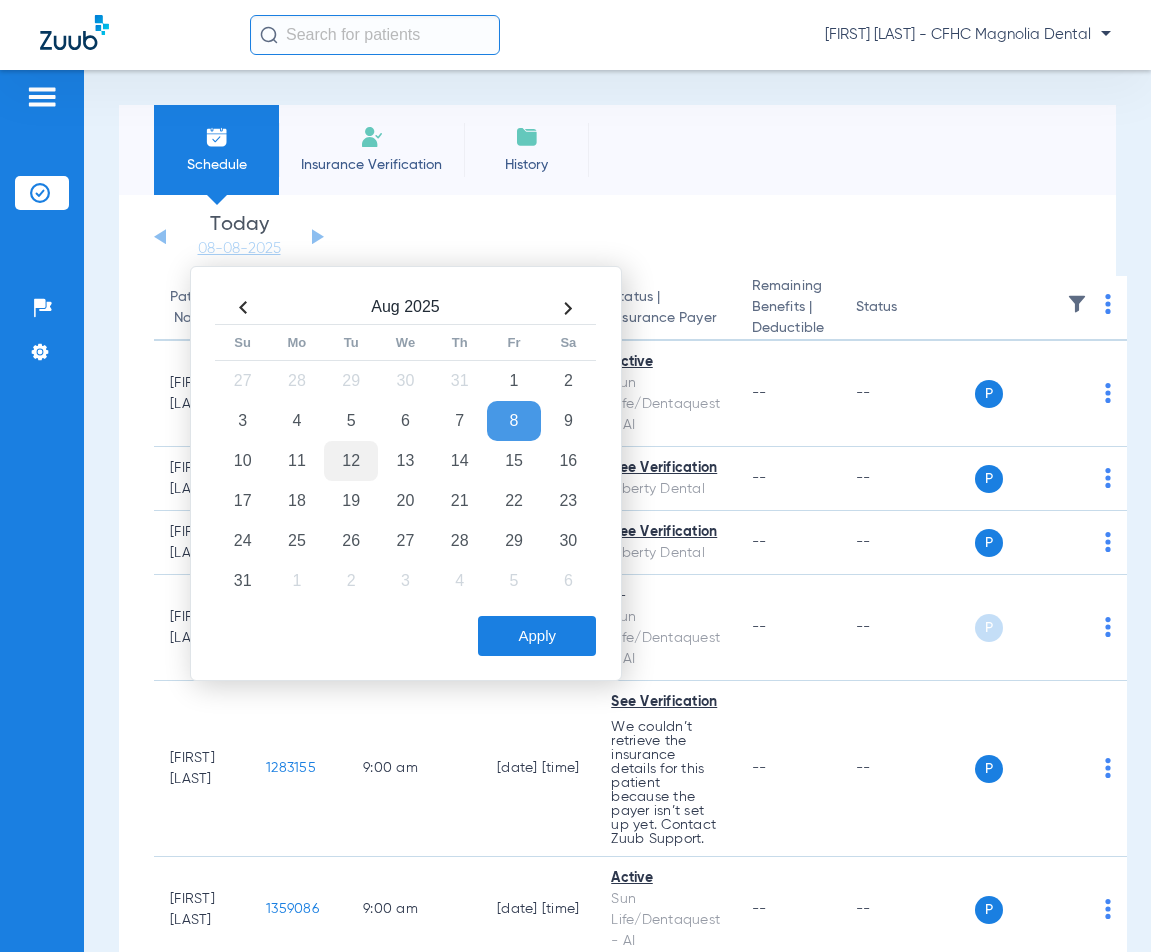 click on "12" 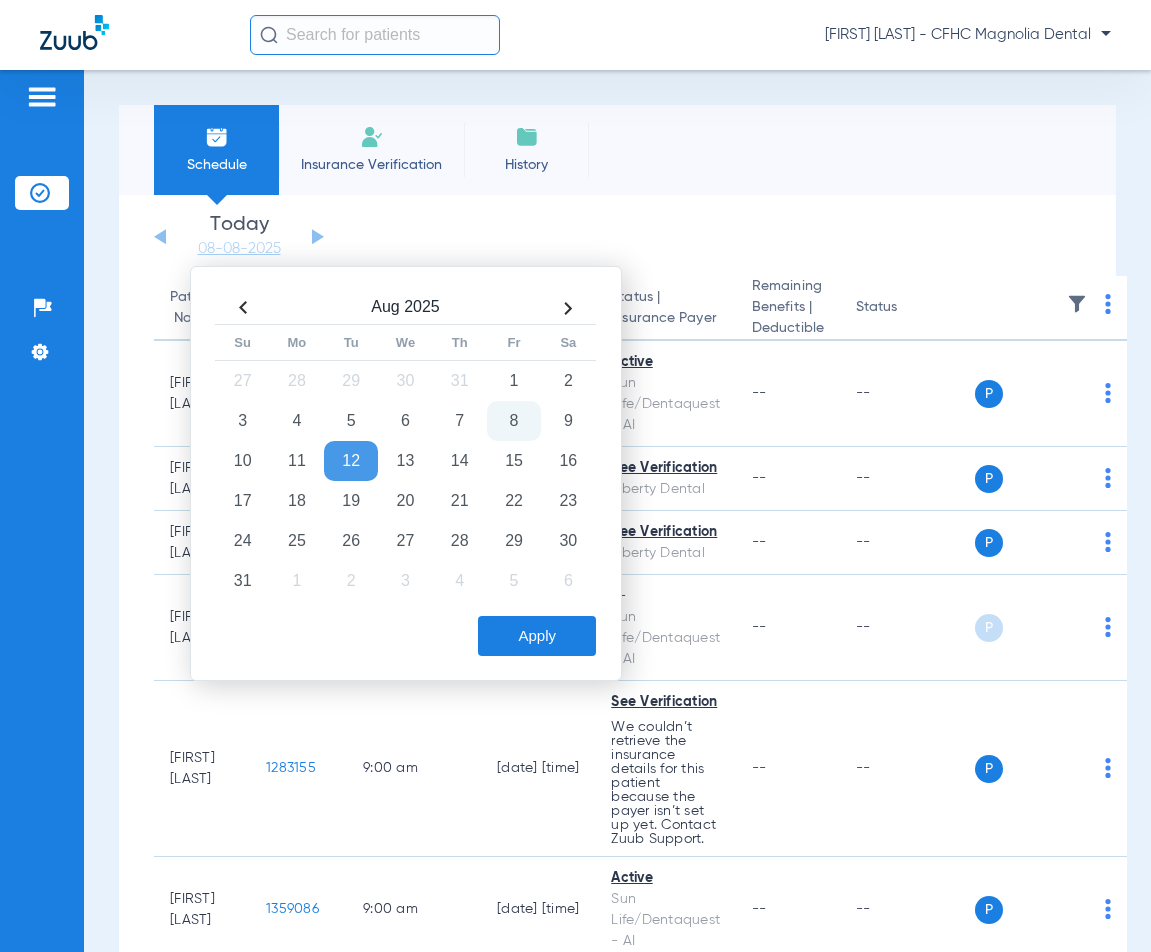 click on "Apply" 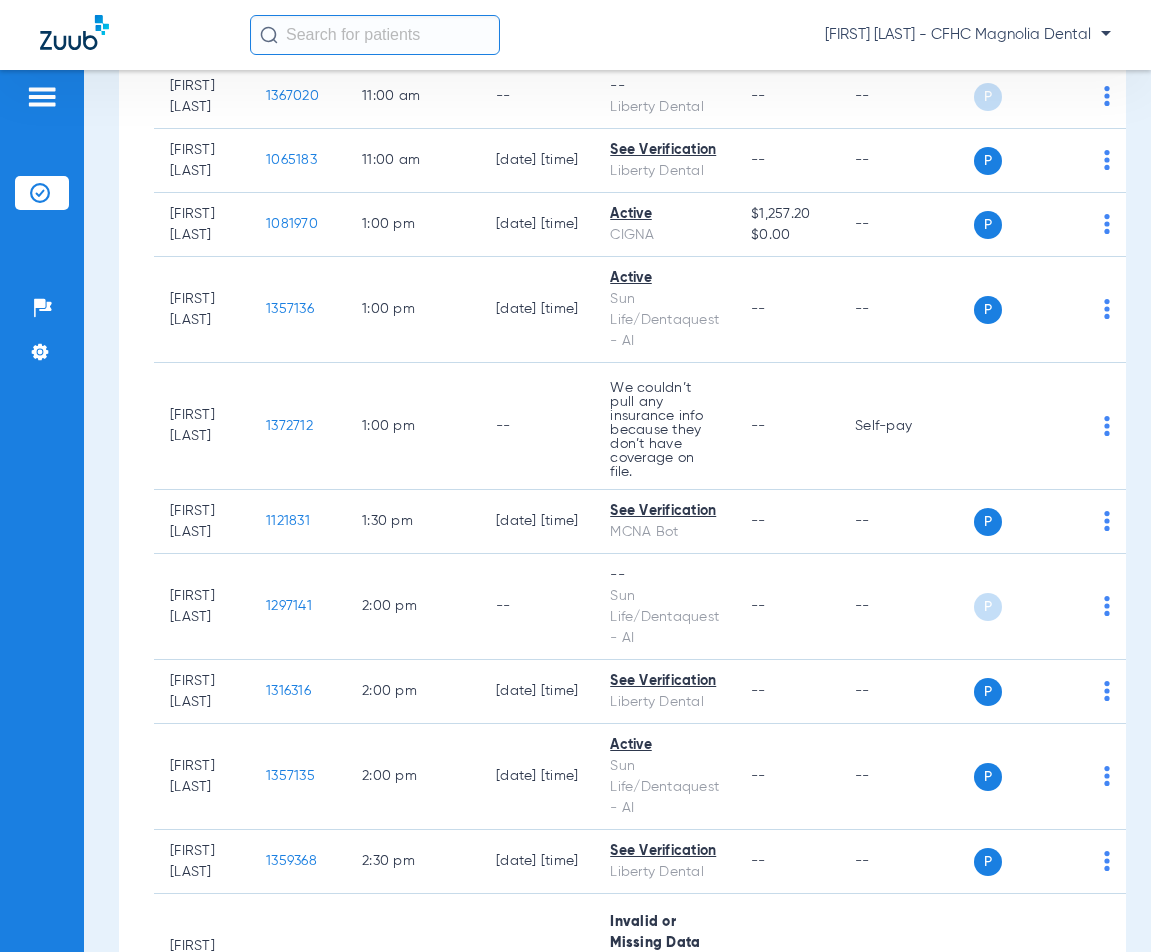 scroll, scrollTop: 1000, scrollLeft: 0, axis: vertical 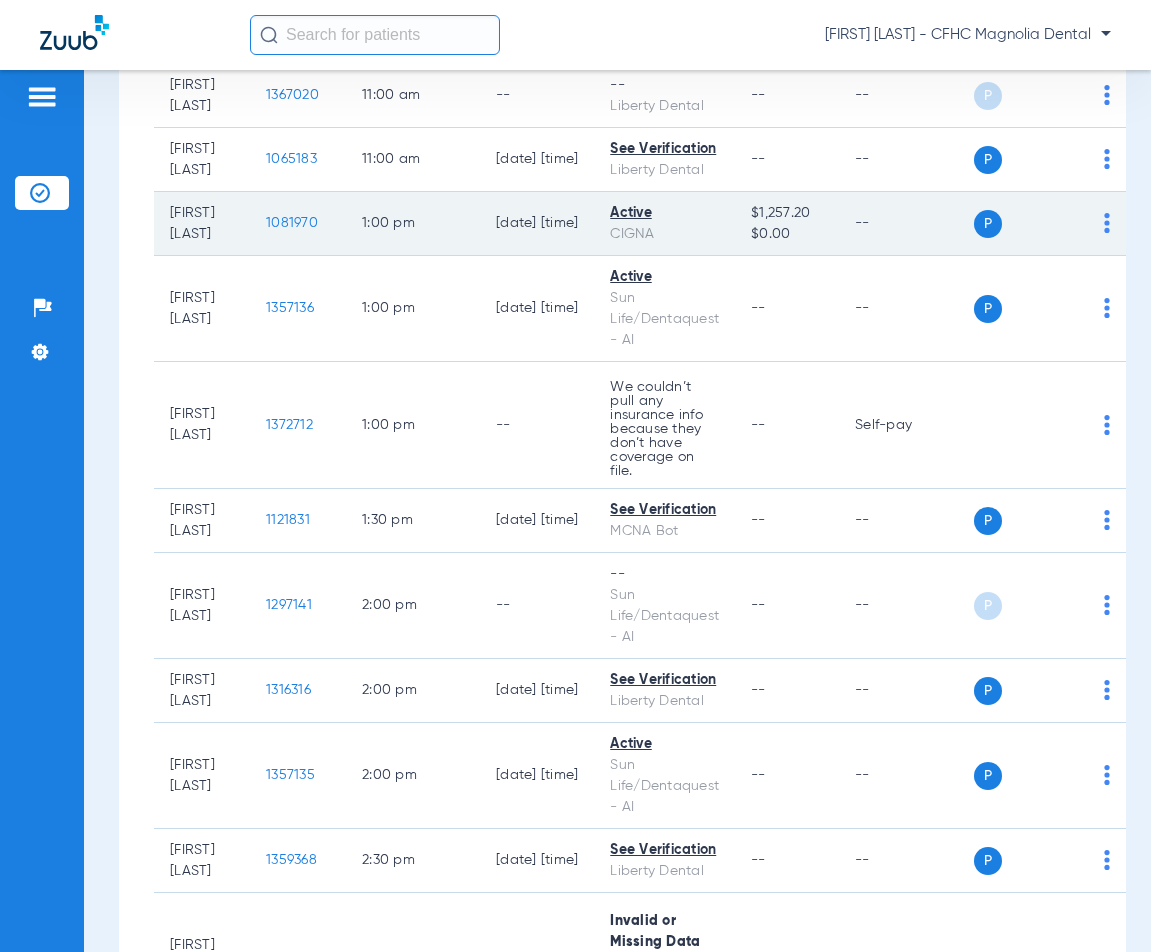 click on "1081970" 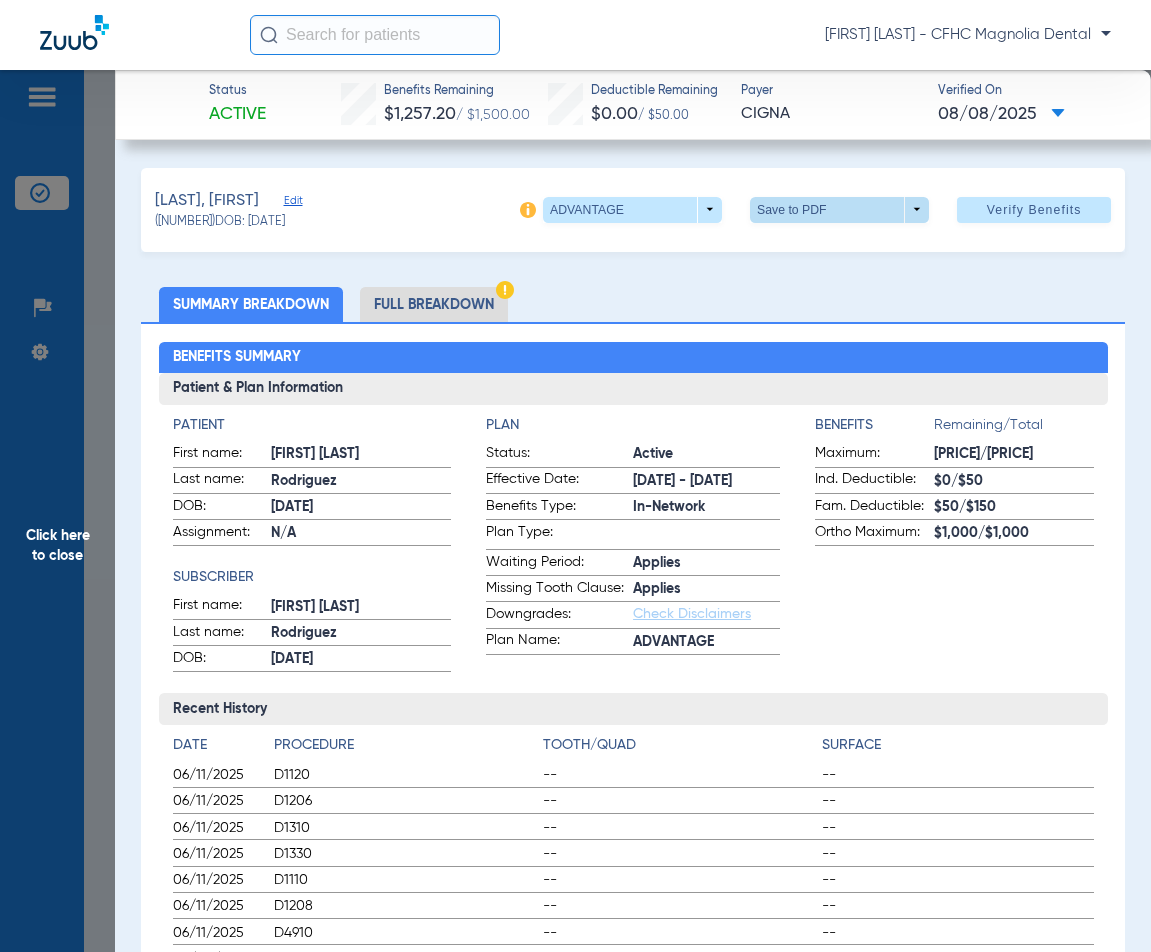 click 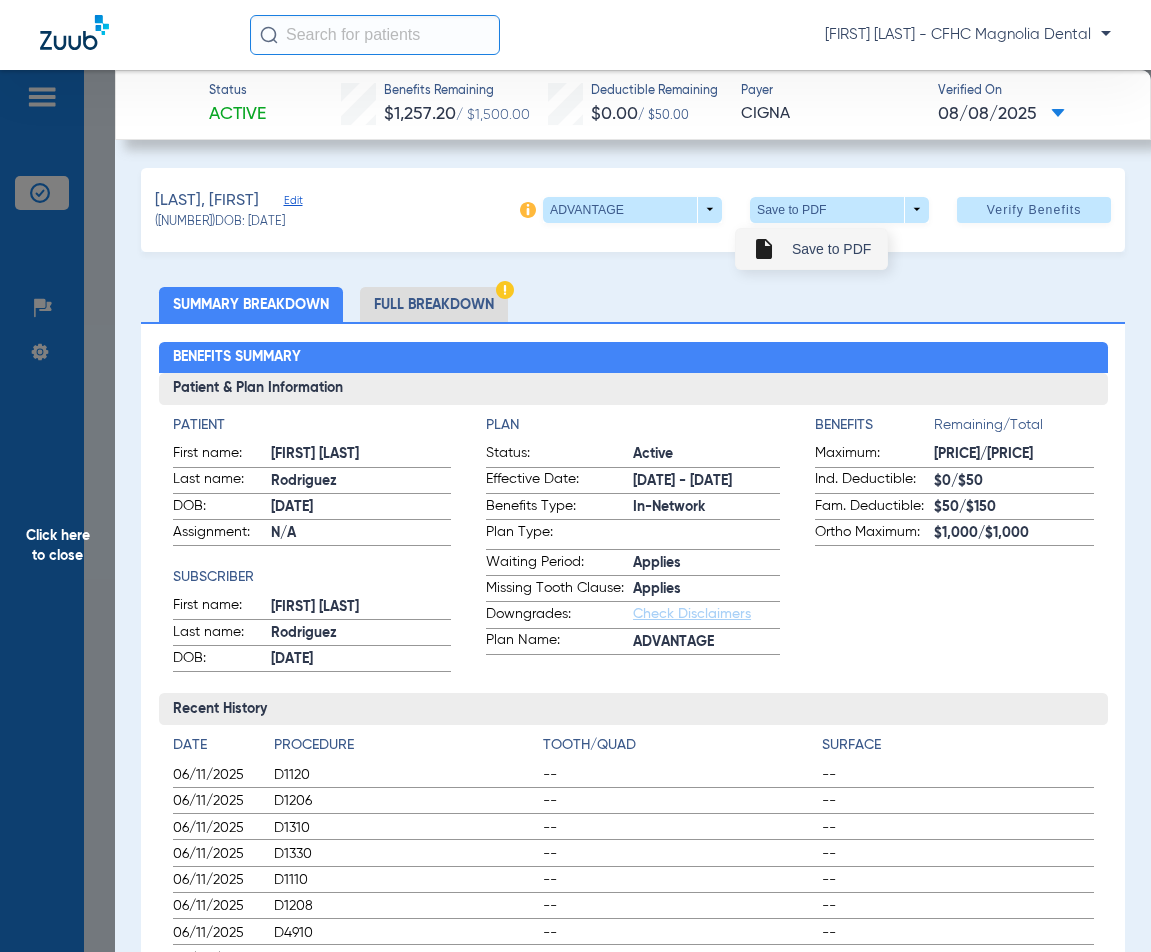 click on "Save to PDF" at bounding box center (831, 249) 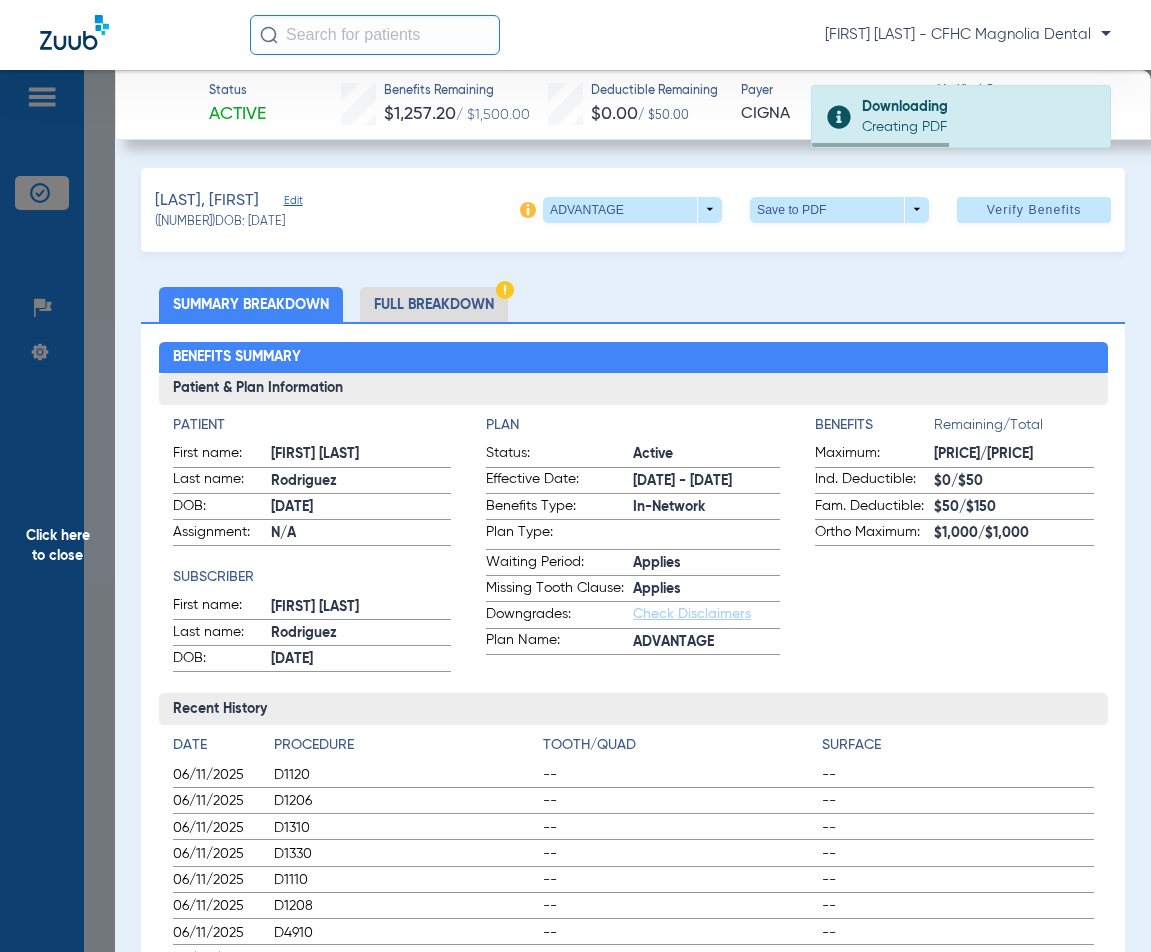 drag, startPoint x: 306, startPoint y: 219, endPoint x: 239, endPoint y: 223, distance: 67.11929 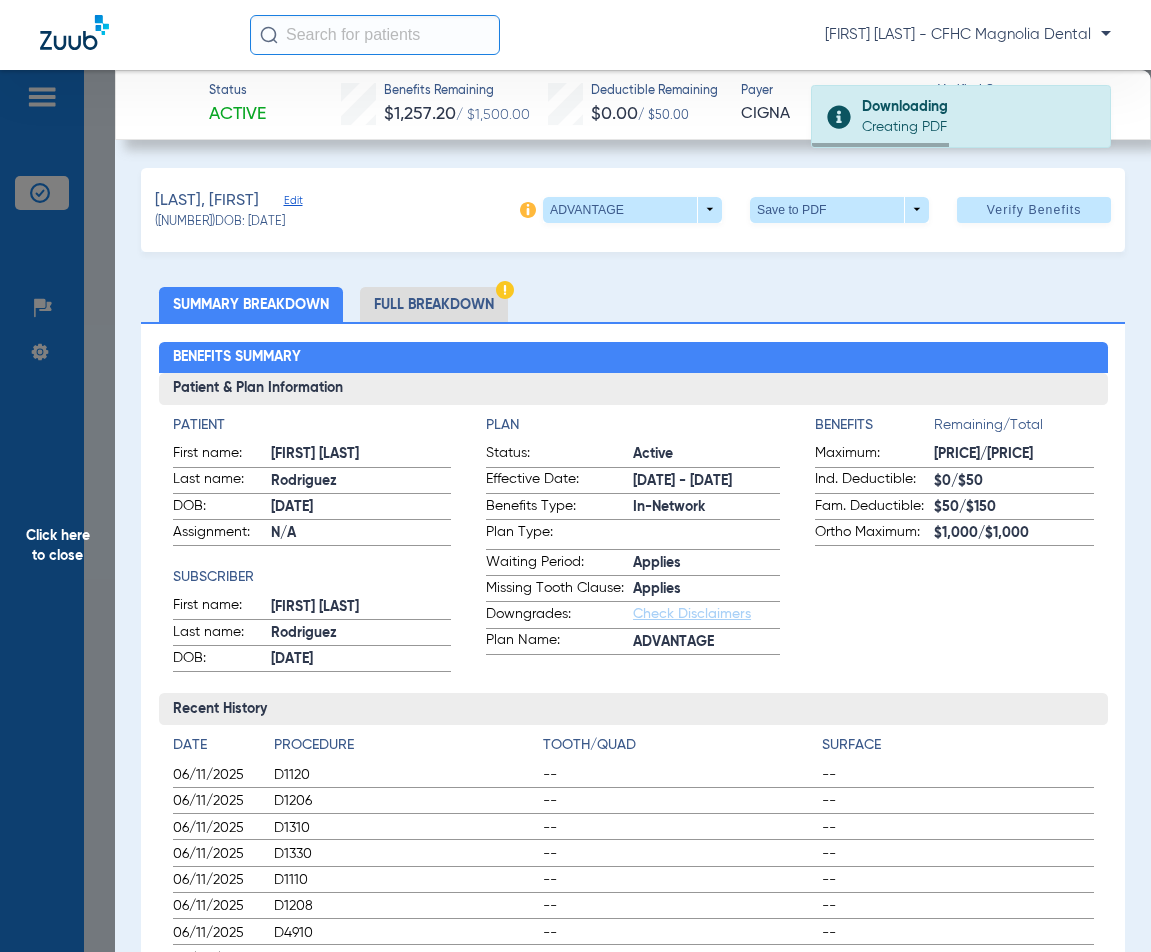 click on "([NUMBER])   DOB: [DATE]" 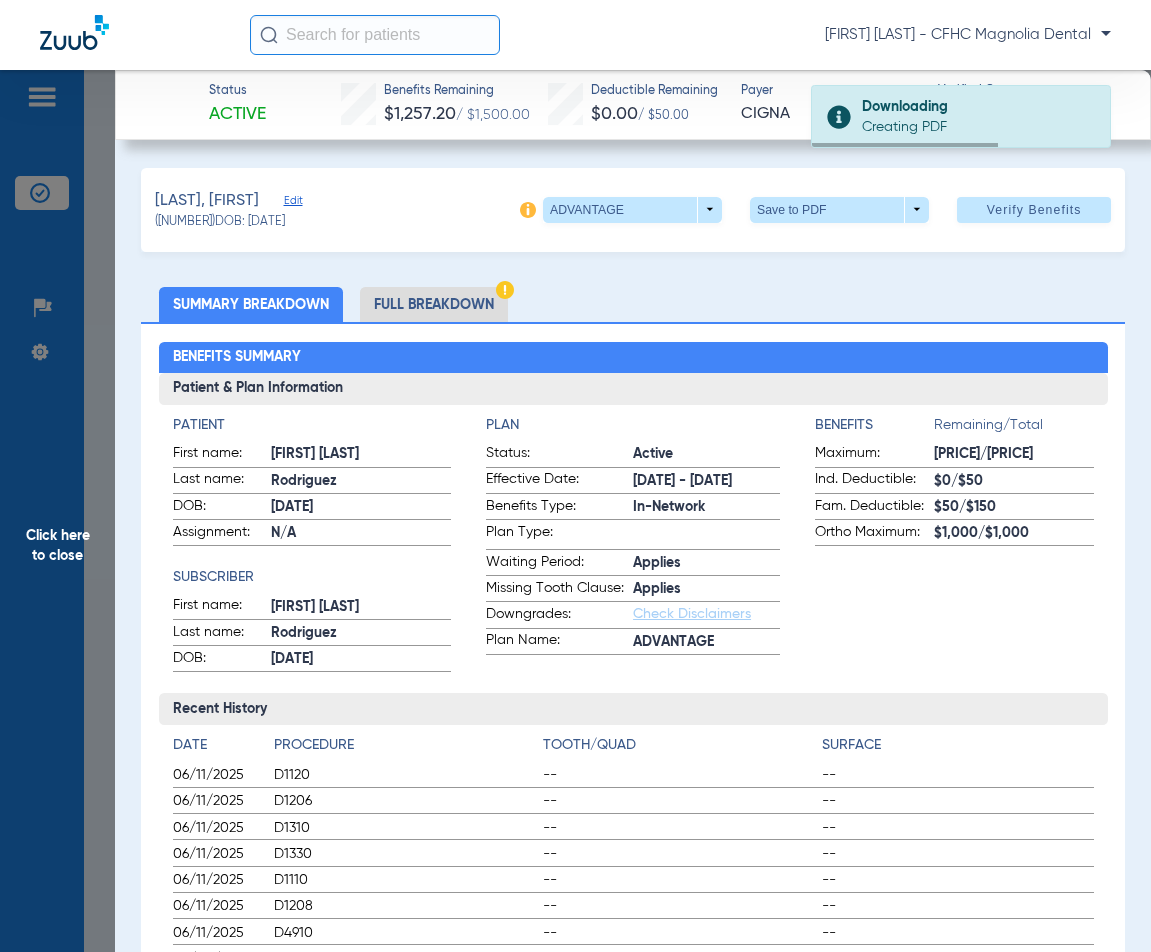 copy on "[DATE]" 